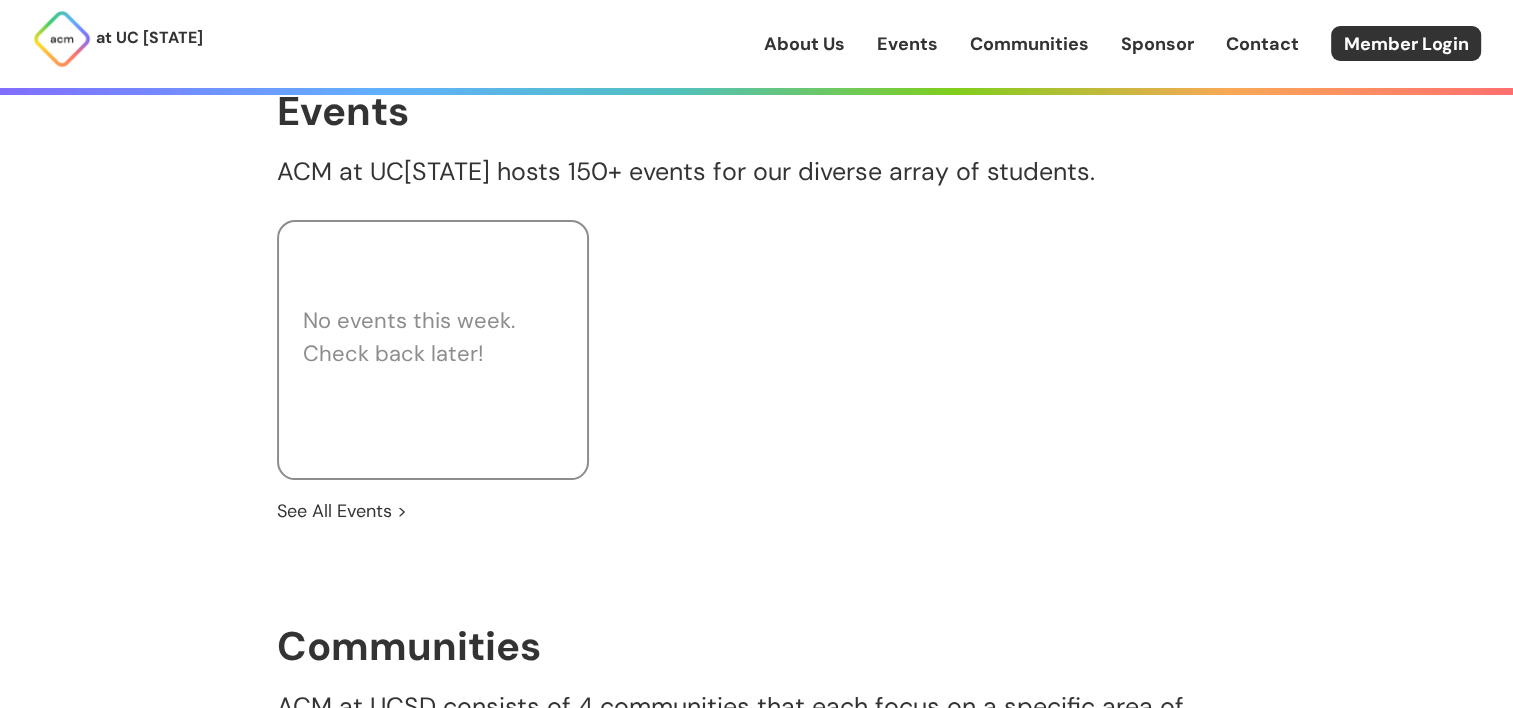 scroll, scrollTop: 1400, scrollLeft: 0, axis: vertical 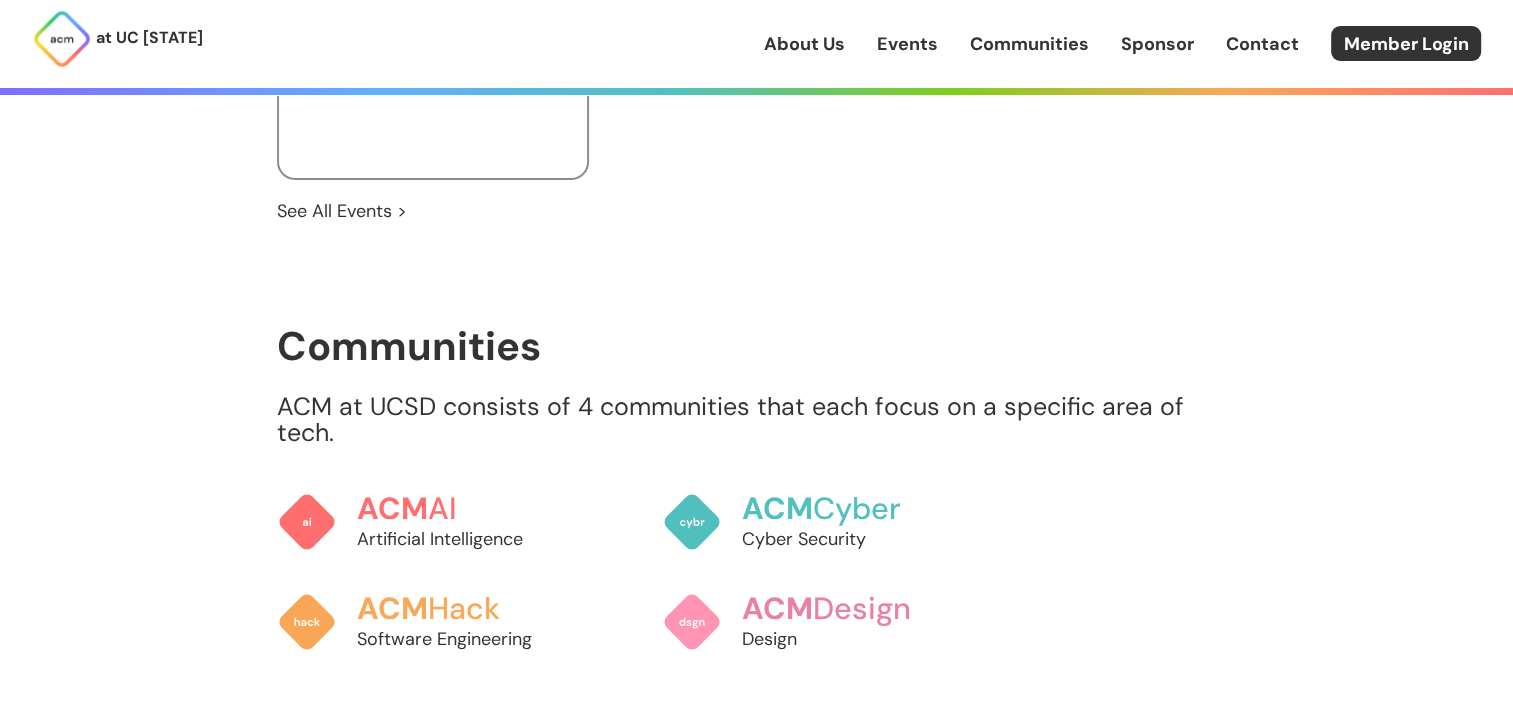 click on "at UC [STATE] About Us Events Communities Sponsor Contact Member Login" at bounding box center [756, 44] 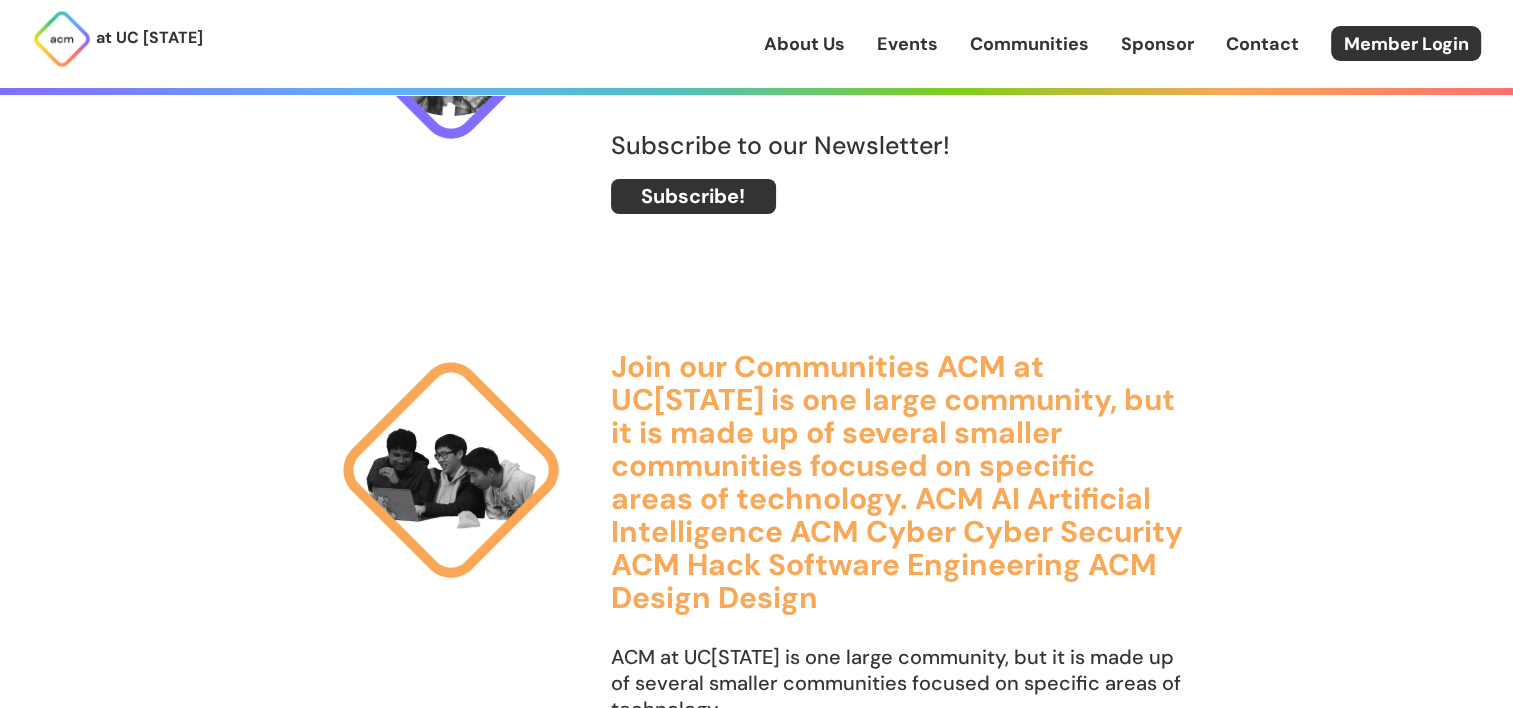 scroll, scrollTop: 1100, scrollLeft: 0, axis: vertical 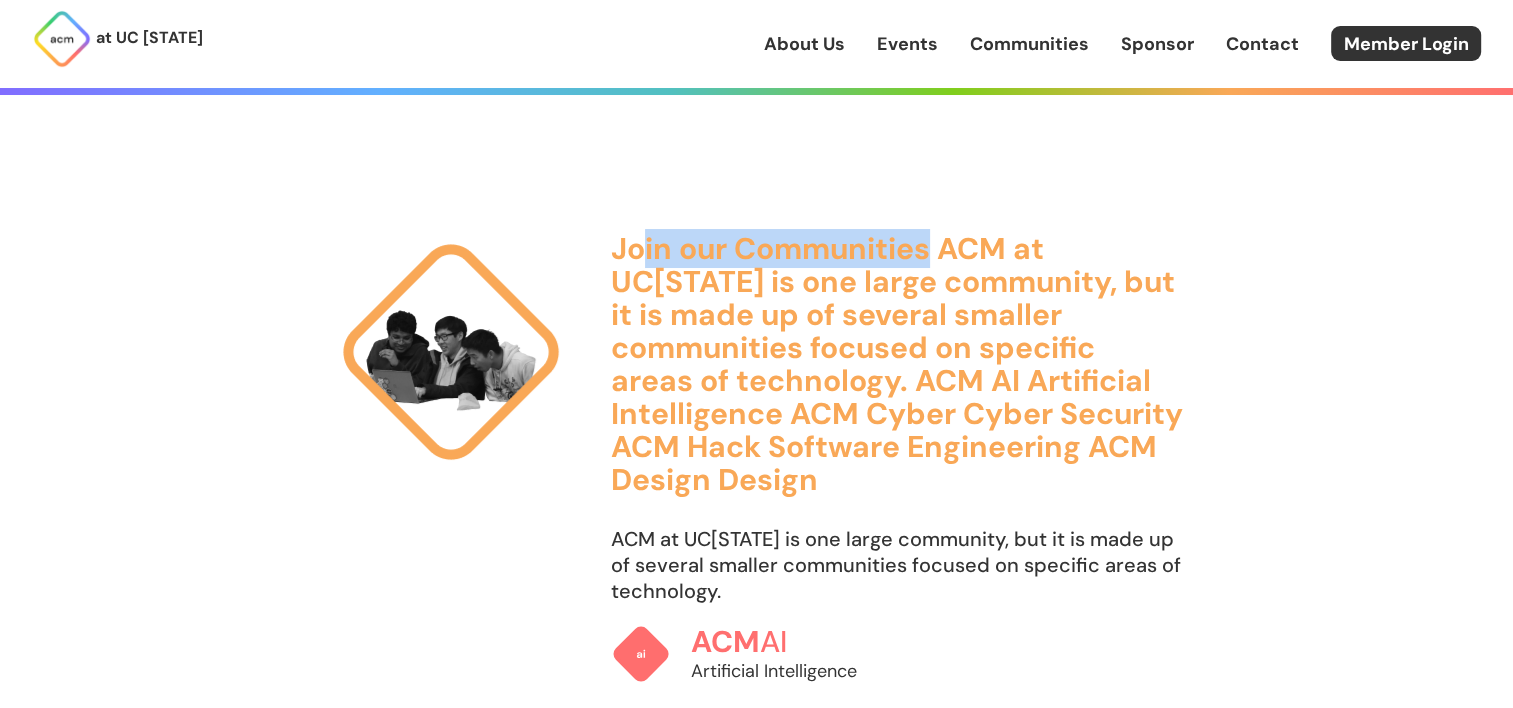 drag, startPoint x: 636, startPoint y: 259, endPoint x: 926, endPoint y: 236, distance: 290.91064 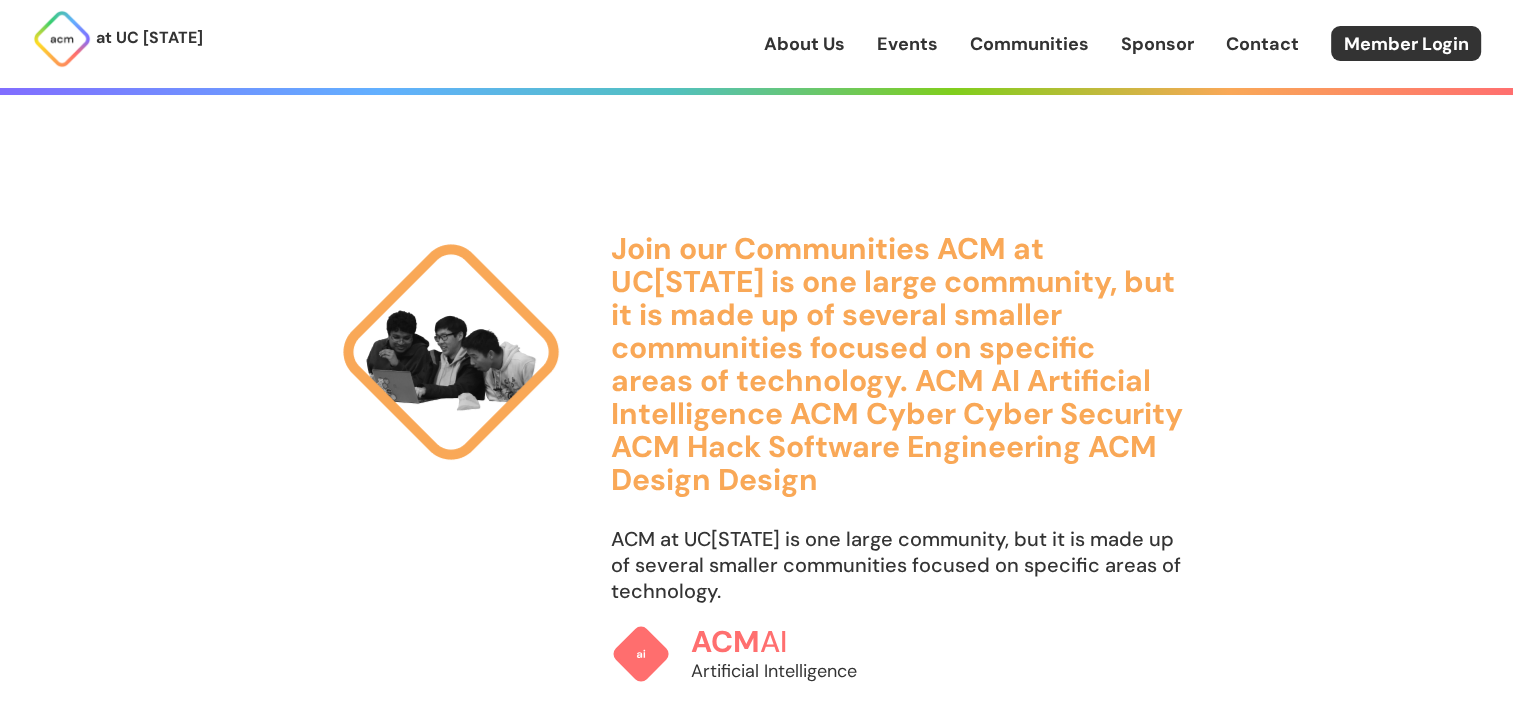click on "Join our Communities ACM at UC[STATE] is one large community, but it is made up of several smaller communities focused on specific areas of technology. ACM AI Artificial Intelligence ACM Cyber Cyber Security ACM Hack Software Engineering ACM Design Design" at bounding box center (897, -38) 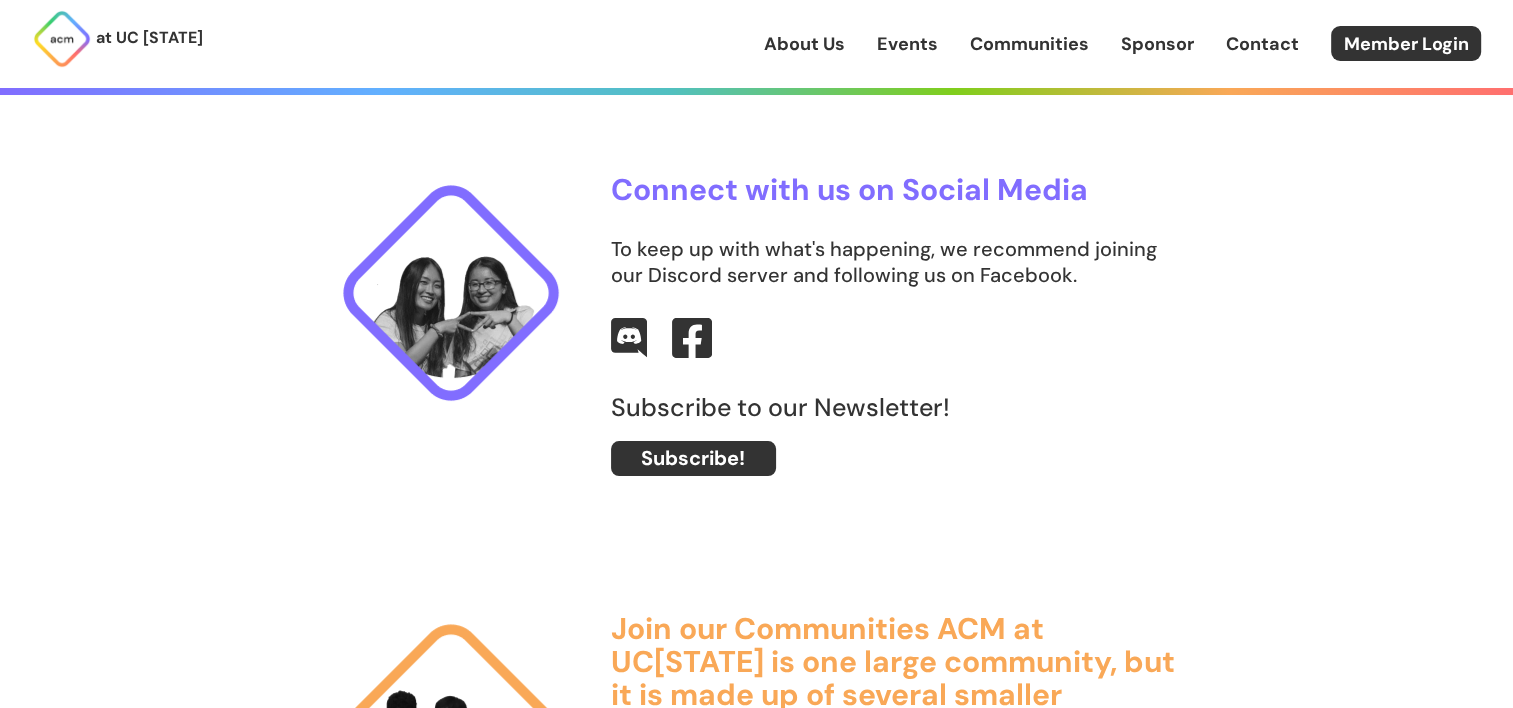 scroll, scrollTop: 700, scrollLeft: 0, axis: vertical 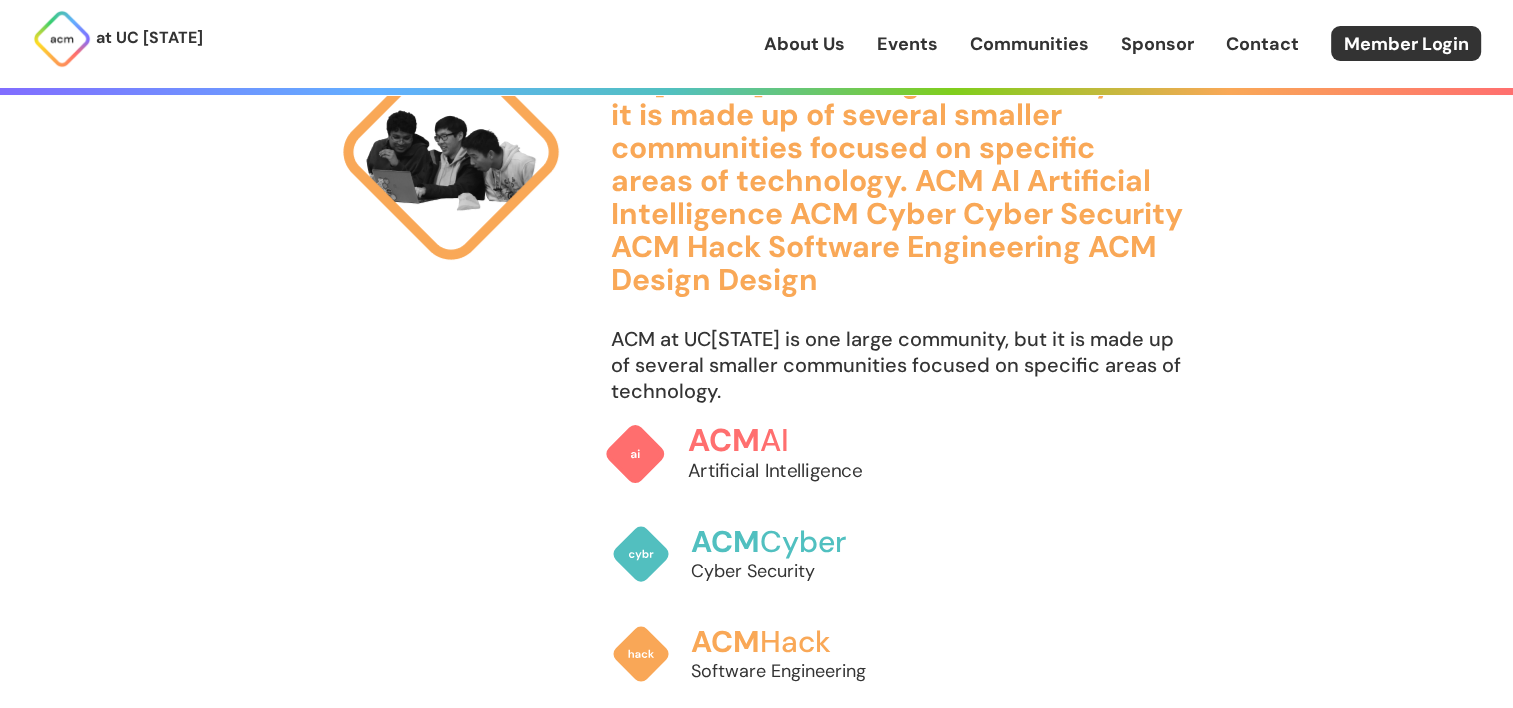 click at bounding box center (634, 454) 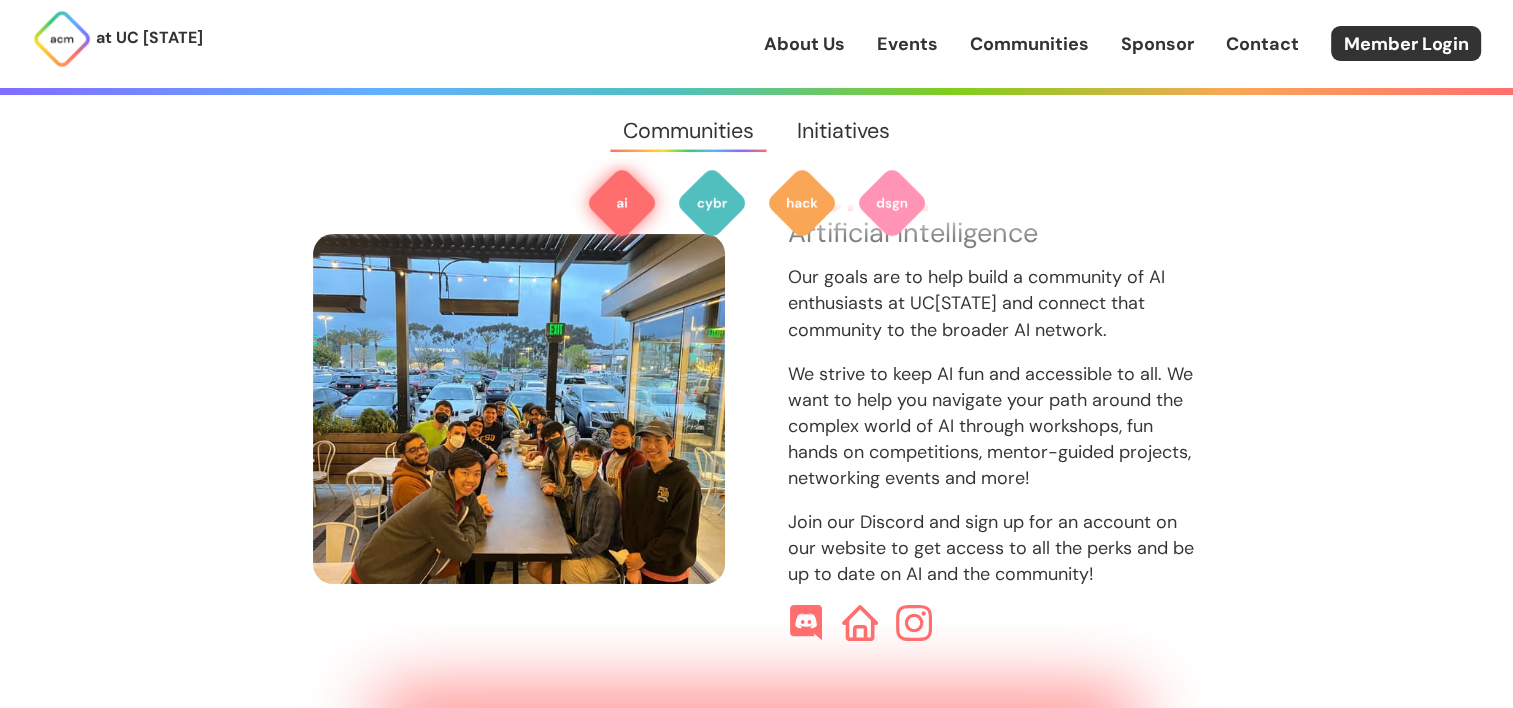 scroll, scrollTop: 700, scrollLeft: 0, axis: vertical 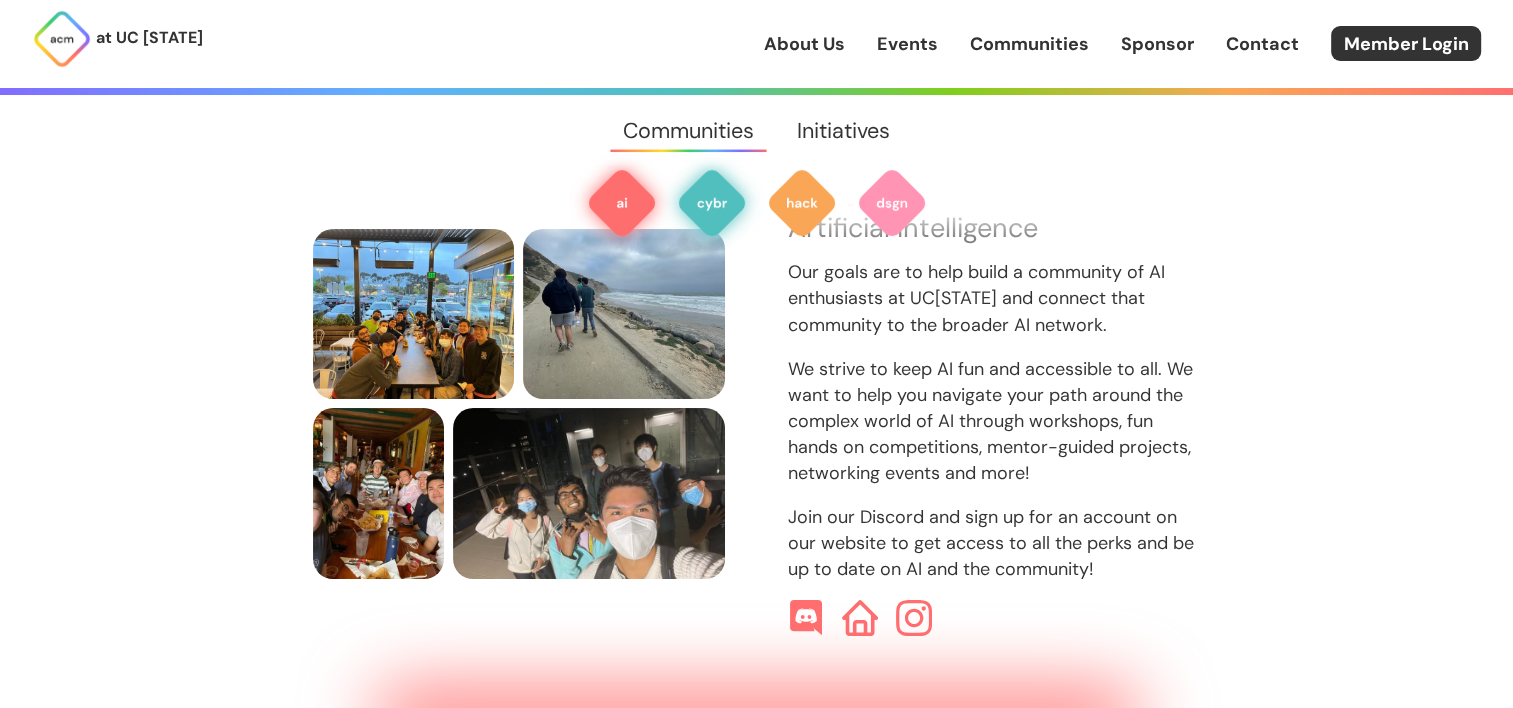 click at bounding box center [712, 203] 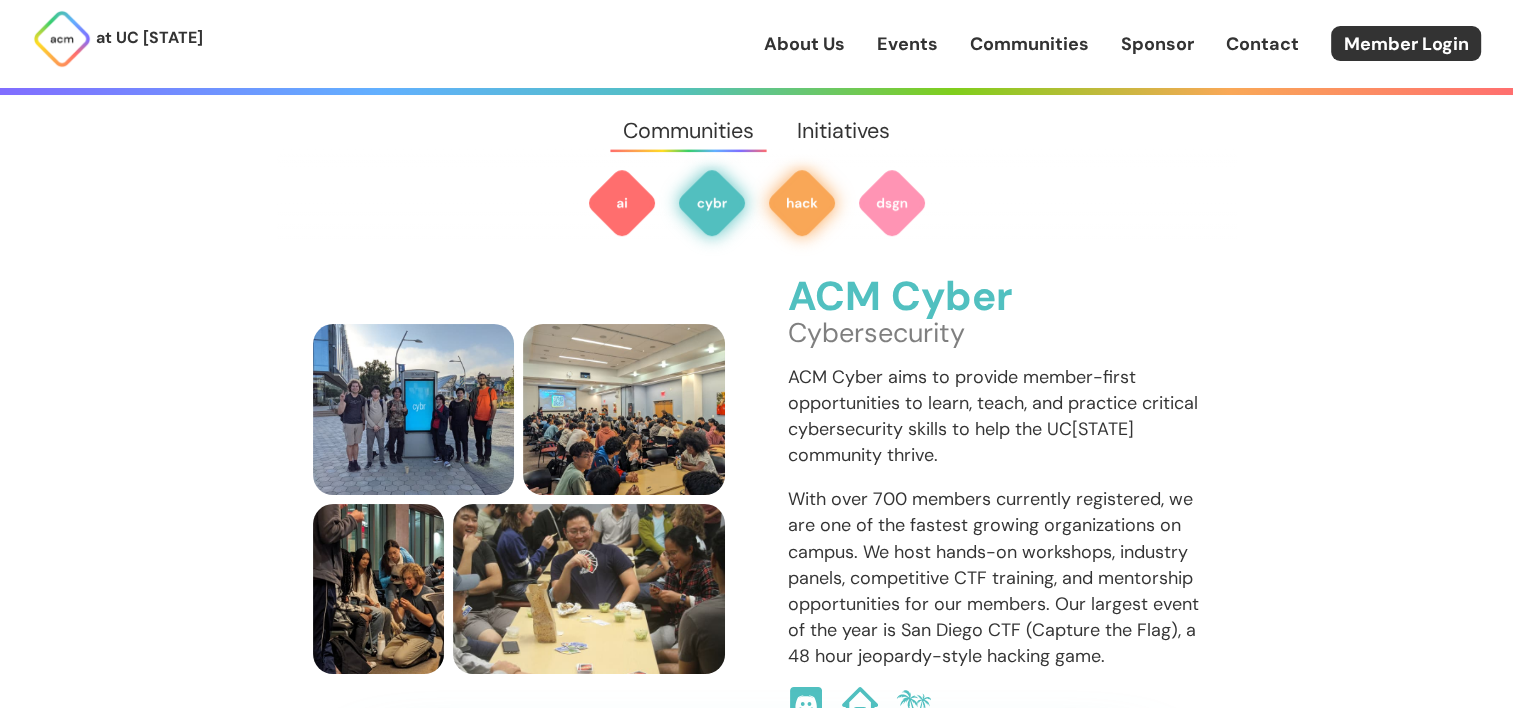 click at bounding box center [802, 203] 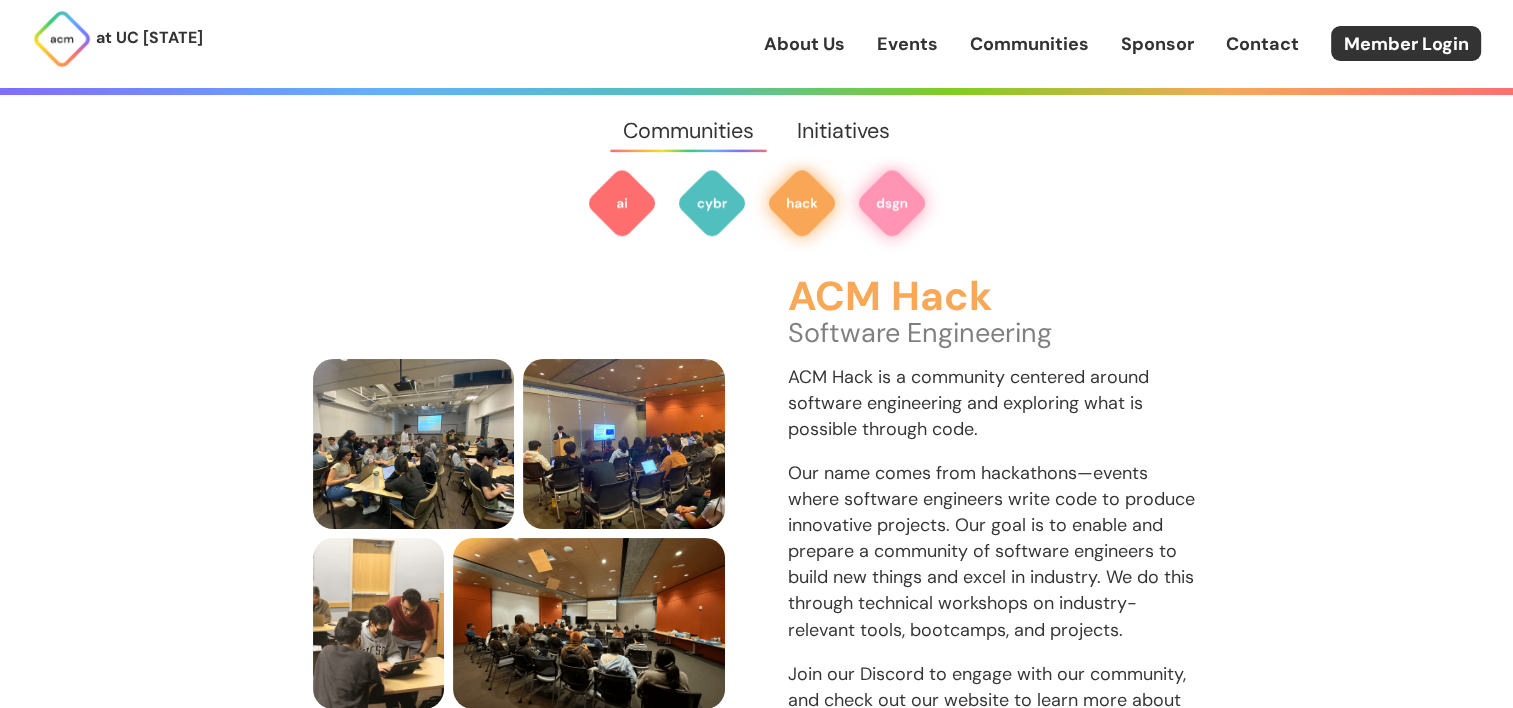 click at bounding box center [892, 203] 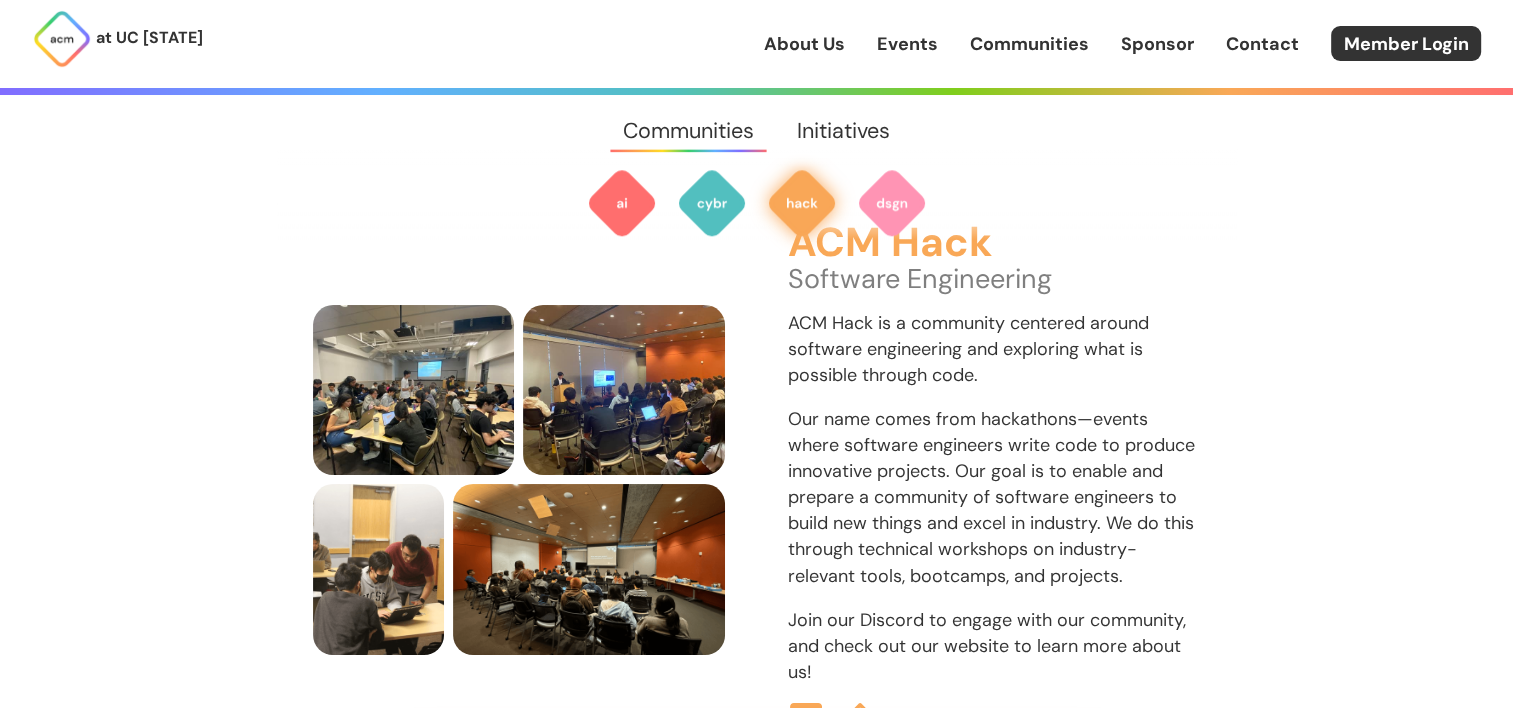 scroll, scrollTop: 2013, scrollLeft: 0, axis: vertical 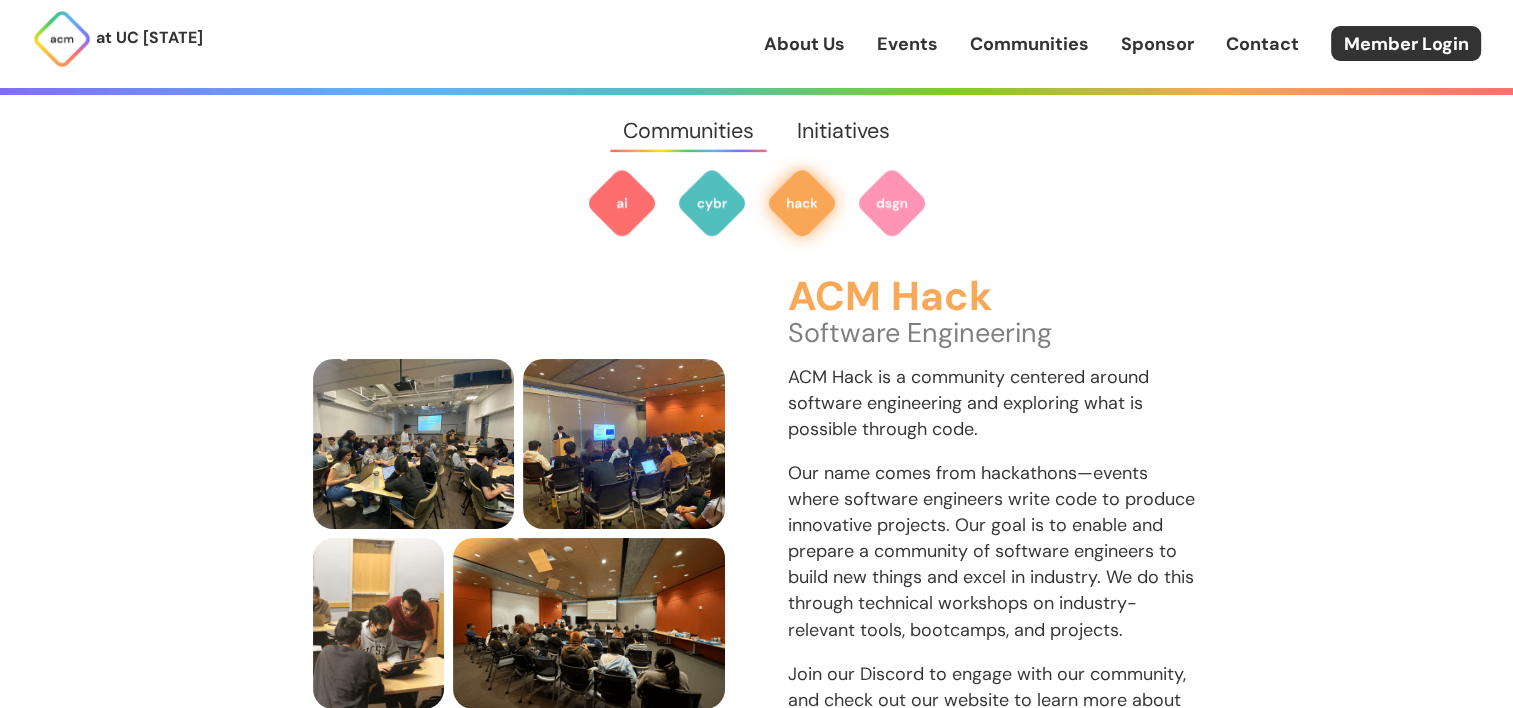 click on "Initiatives" at bounding box center [844, 131] 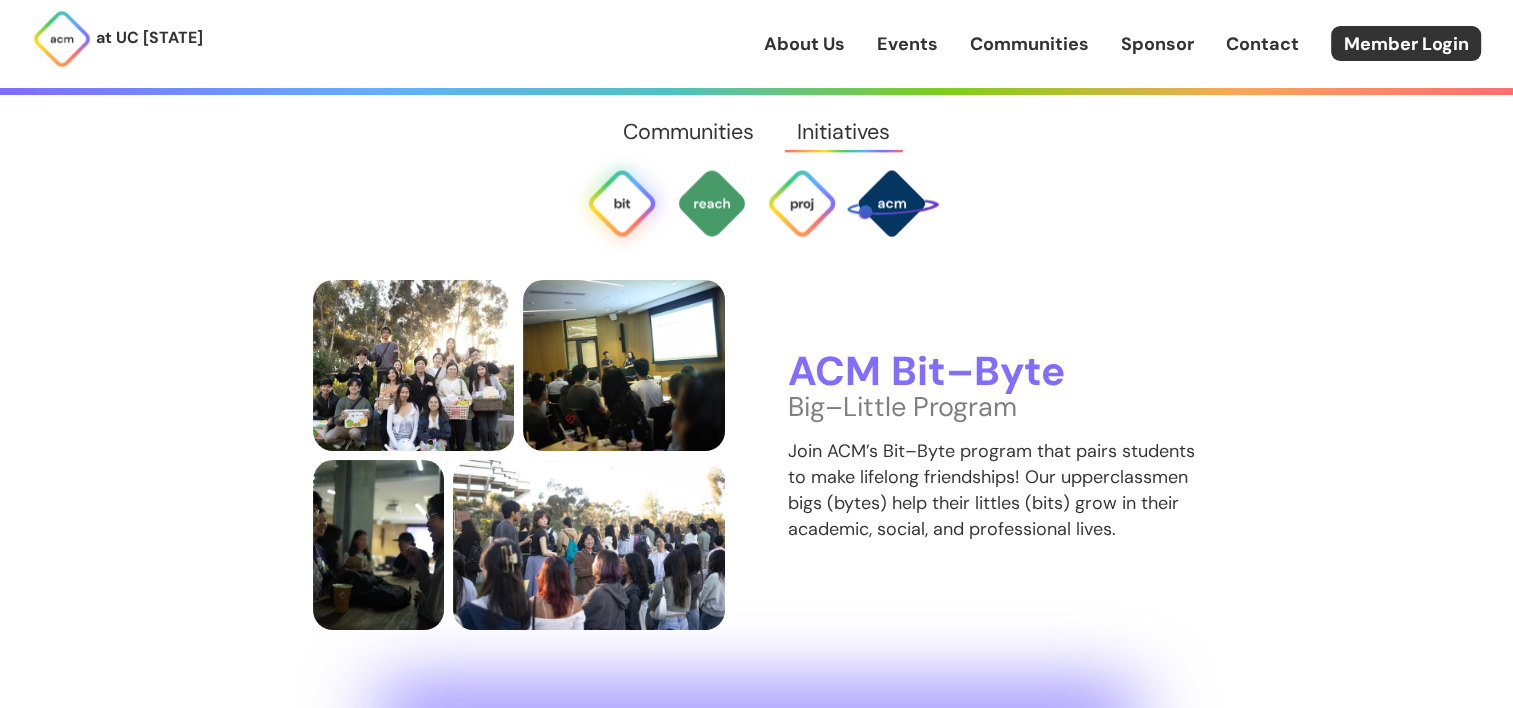 click on "Communities" at bounding box center (688, 131) 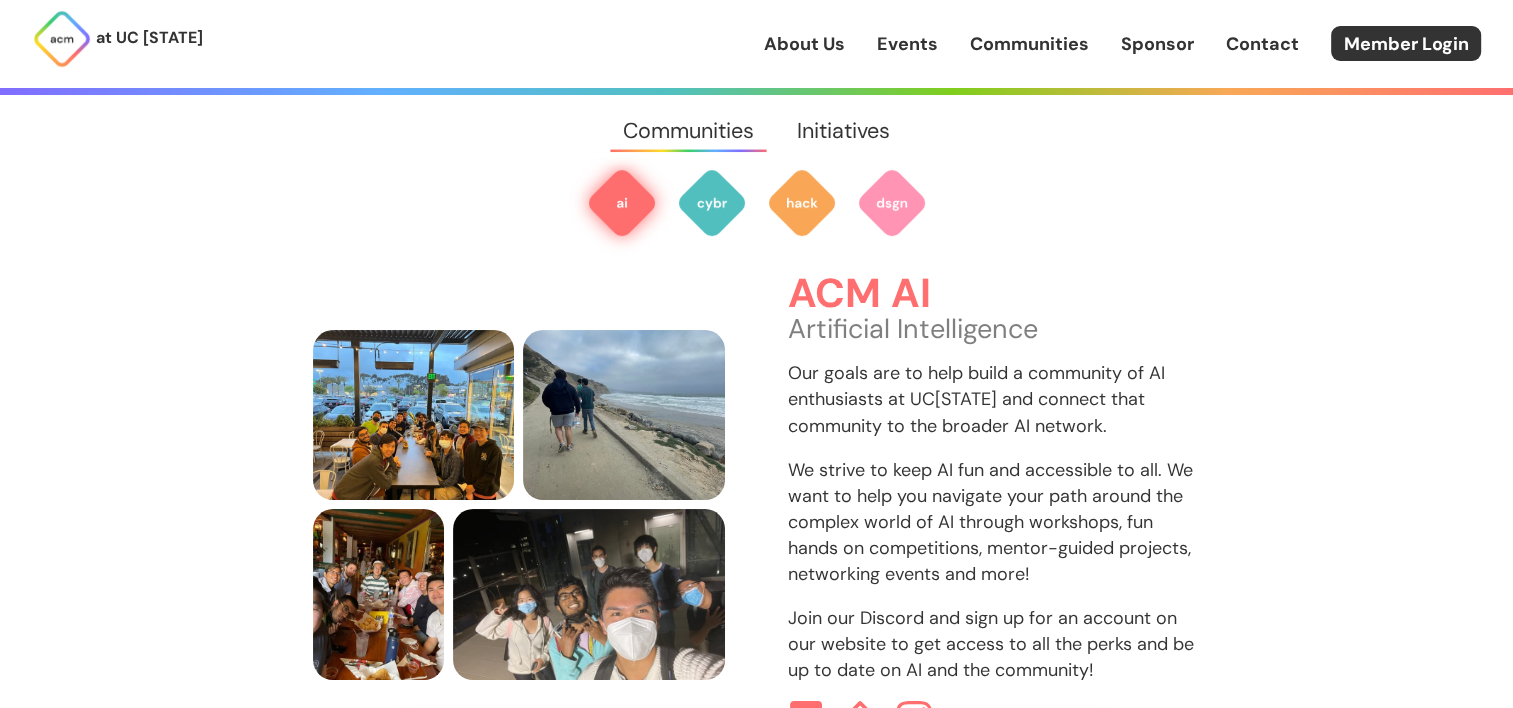 scroll, scrollTop: 596, scrollLeft: 0, axis: vertical 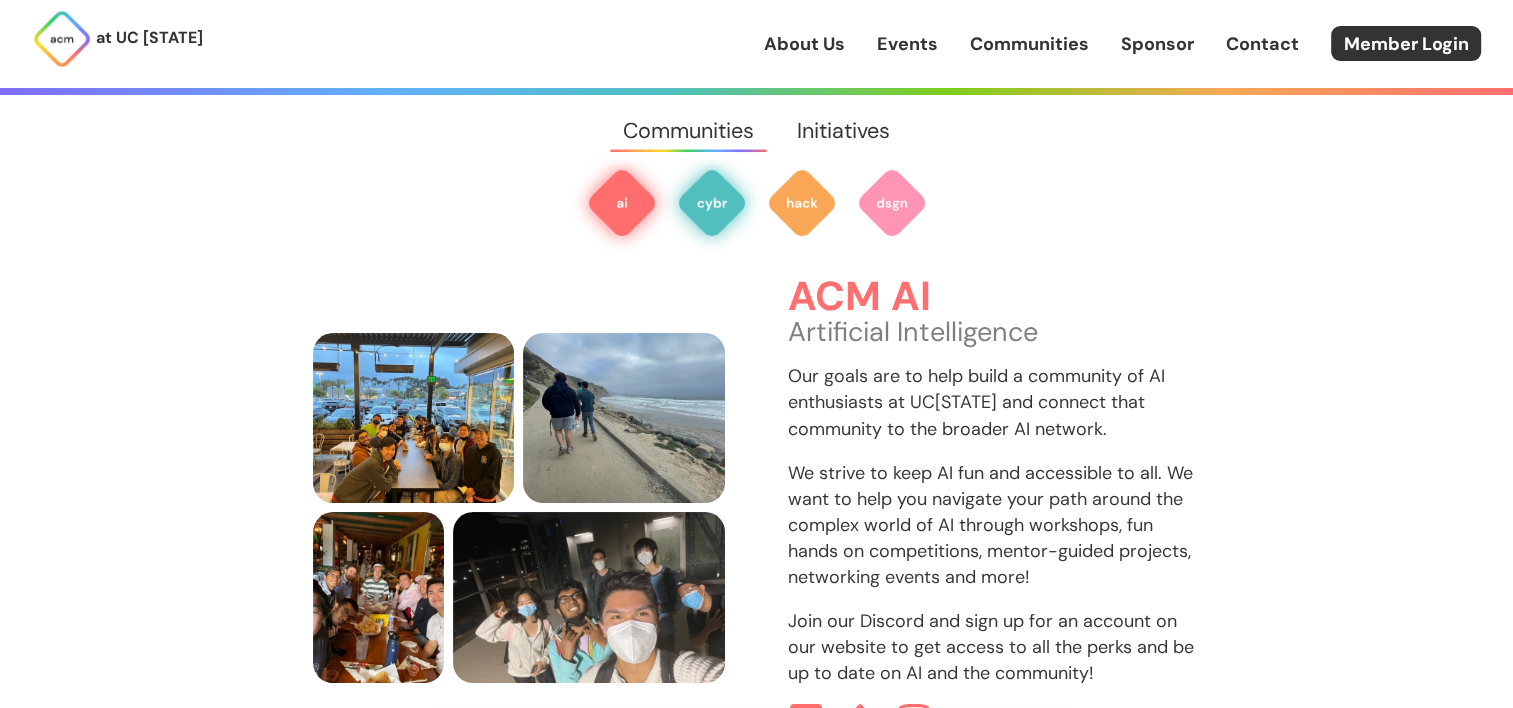 click at bounding box center [712, 203] 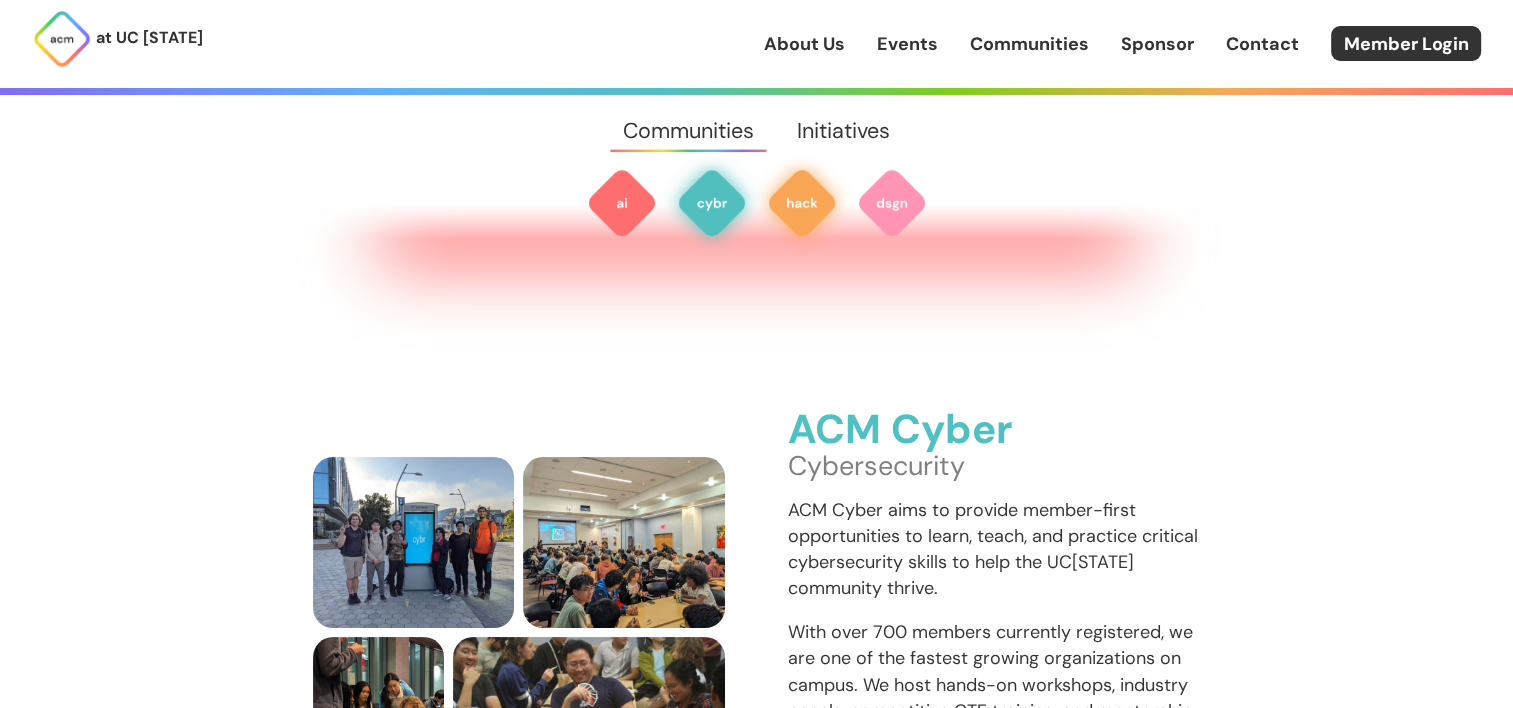 scroll, scrollTop: 1313, scrollLeft: 0, axis: vertical 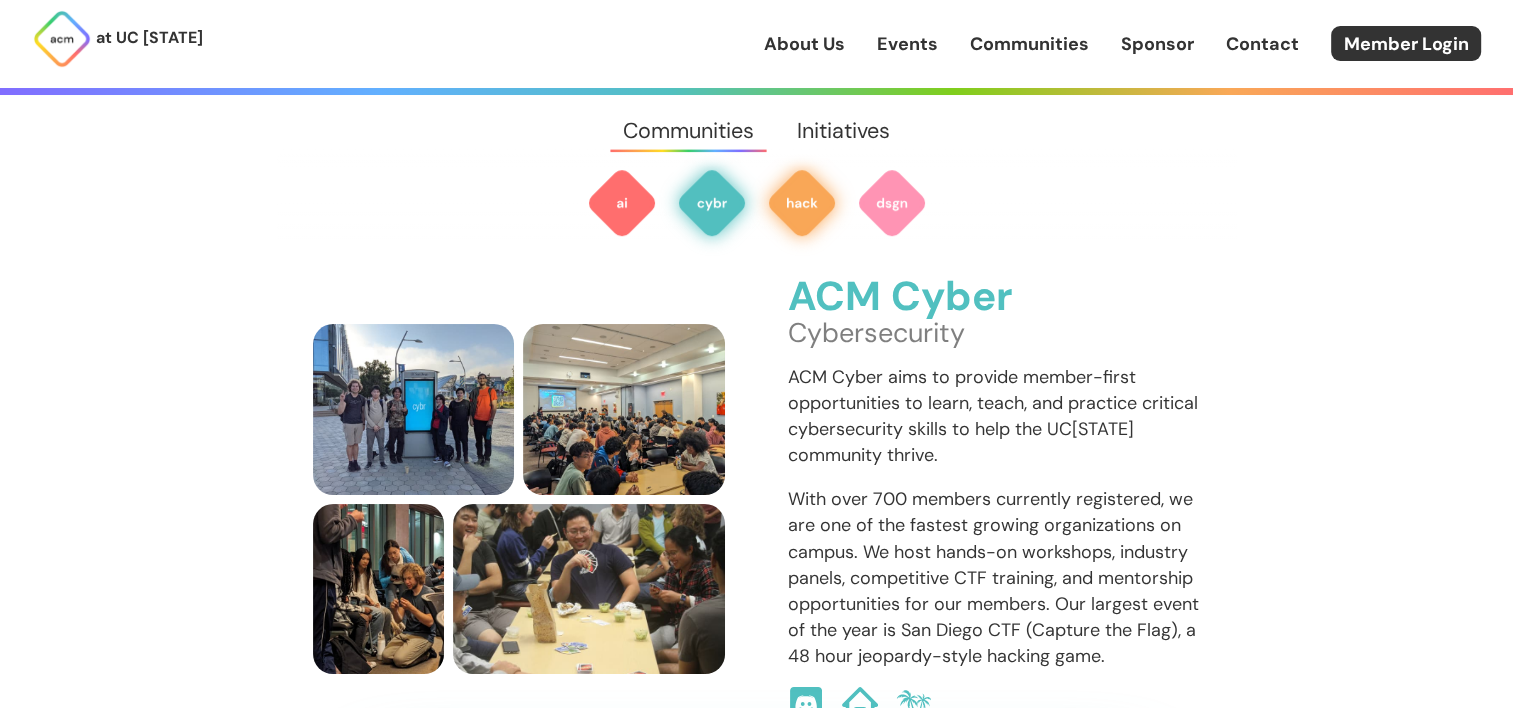 click at bounding box center (802, 203) 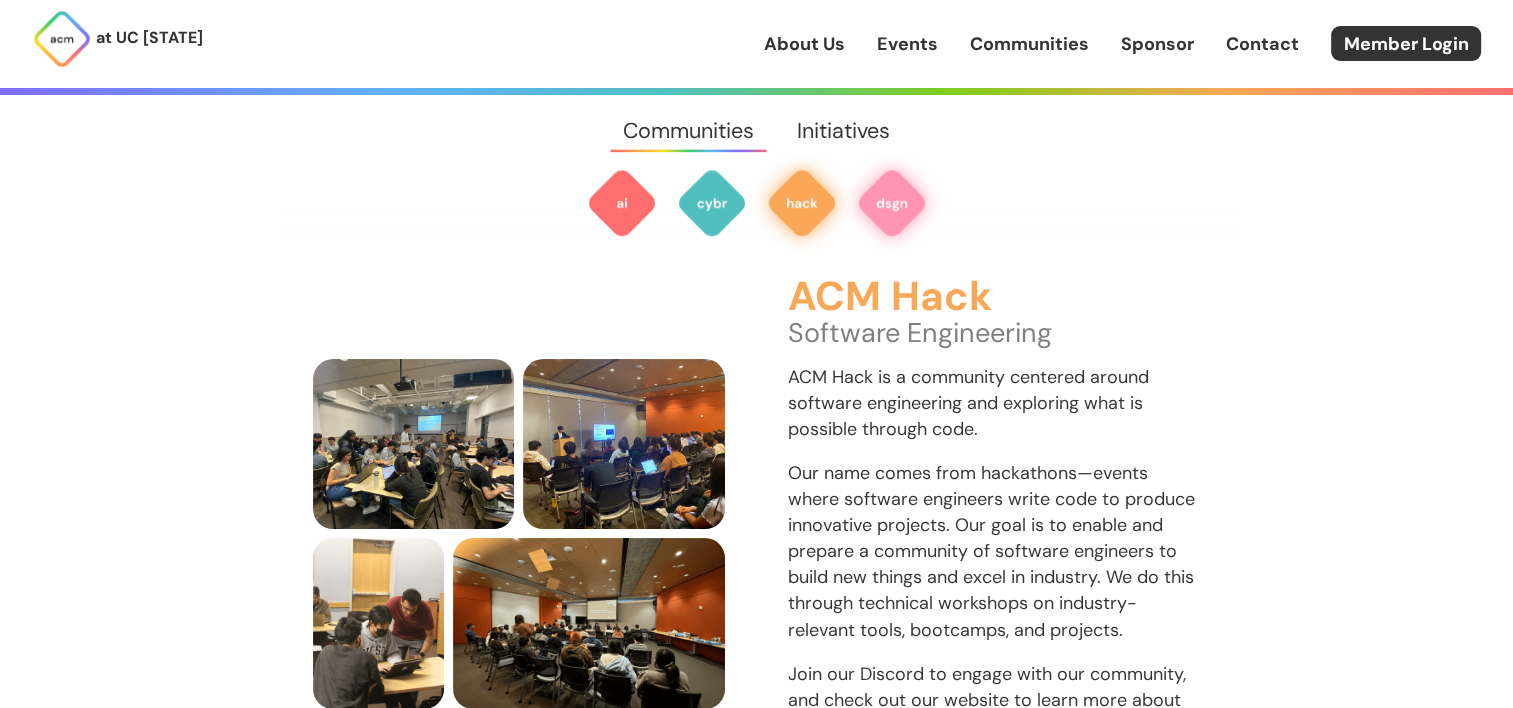 click at bounding box center [892, 203] 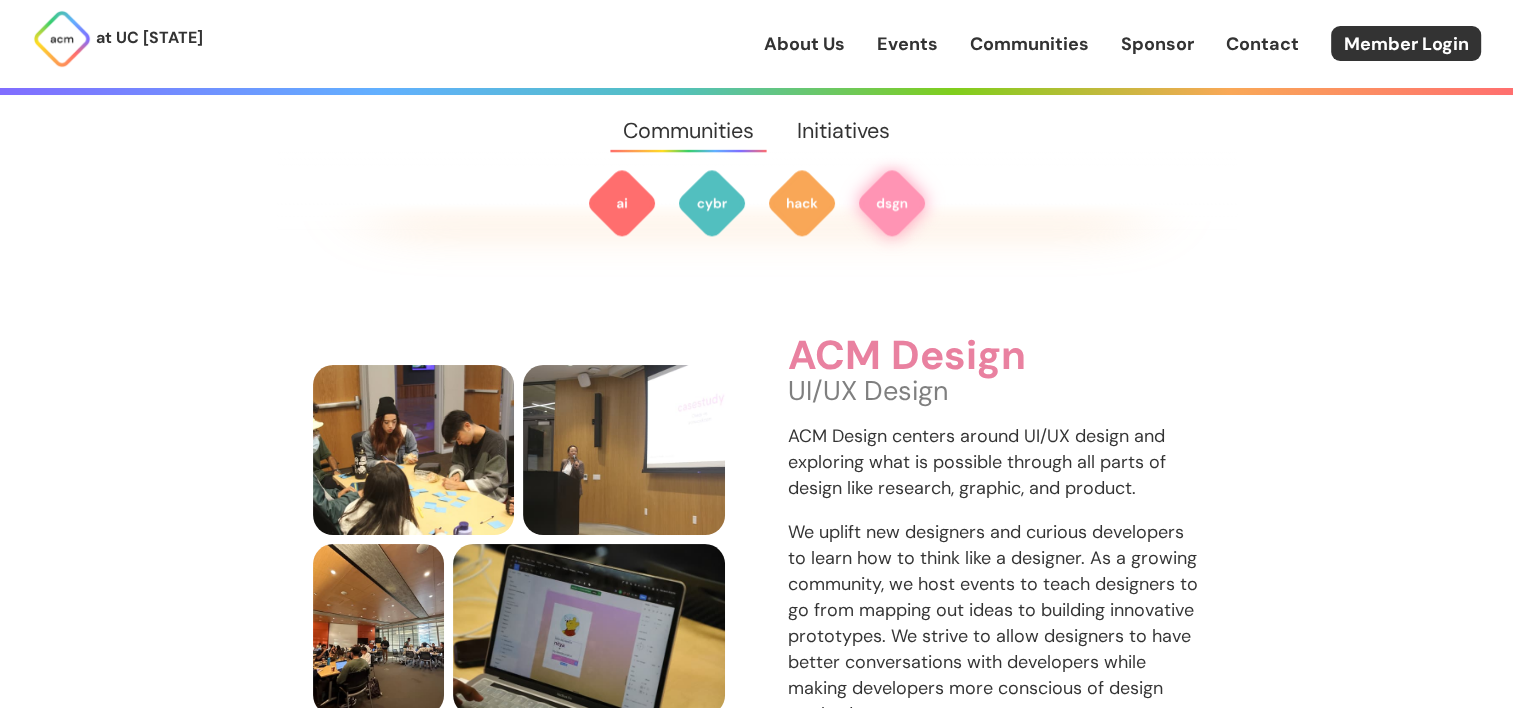 scroll, scrollTop: 2783, scrollLeft: 0, axis: vertical 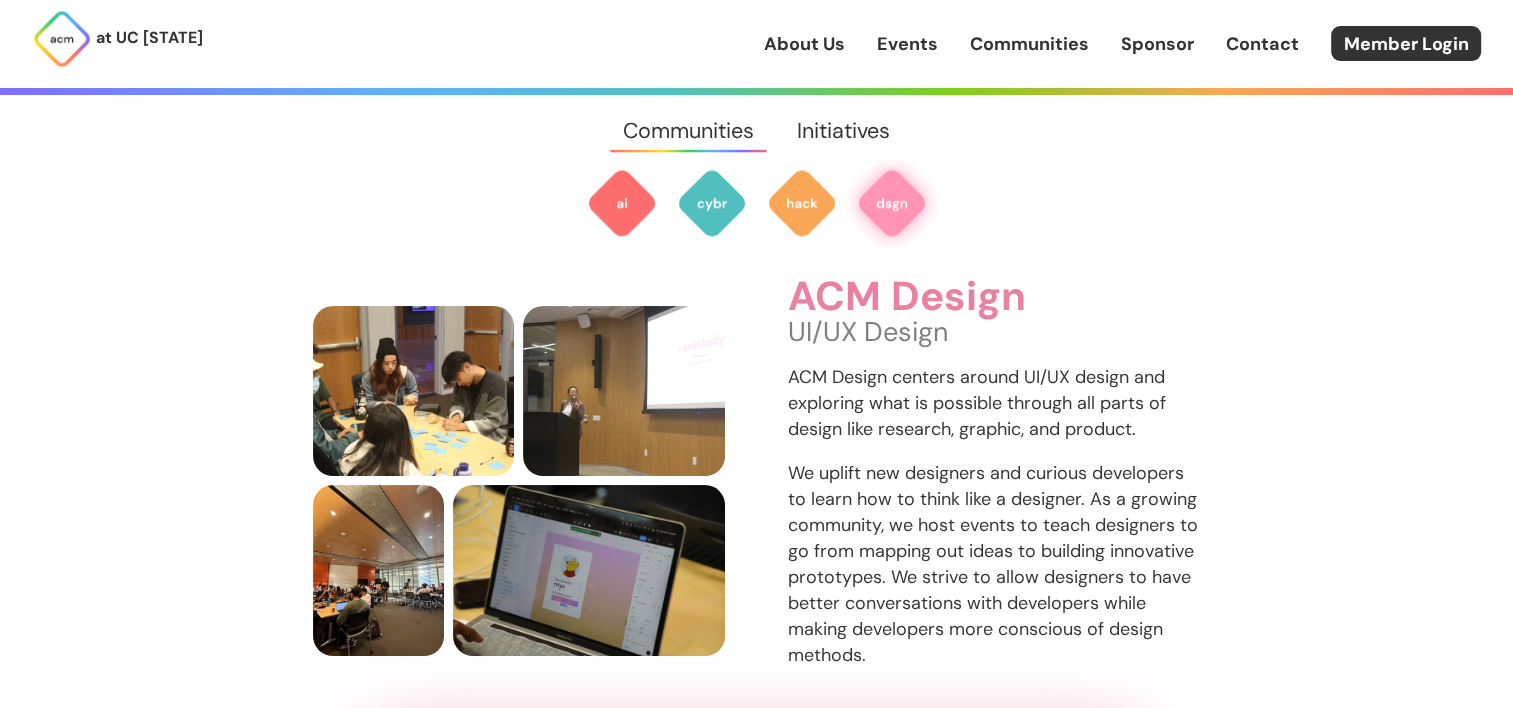 click on "ACM Design UI/UX Design ACM Design centers around UI/UX design and exploring what is possible through all parts of design like research, graphic, and product. We uplift new designers and curious developers to learn how to think like a designer. As a growing community, we host events to teach designers to go from mapping out ideas to building innovative prototypes. We strive to allow designers to have better conversations with developers while making developers more conscious of design methods." at bounding box center (757, 427) 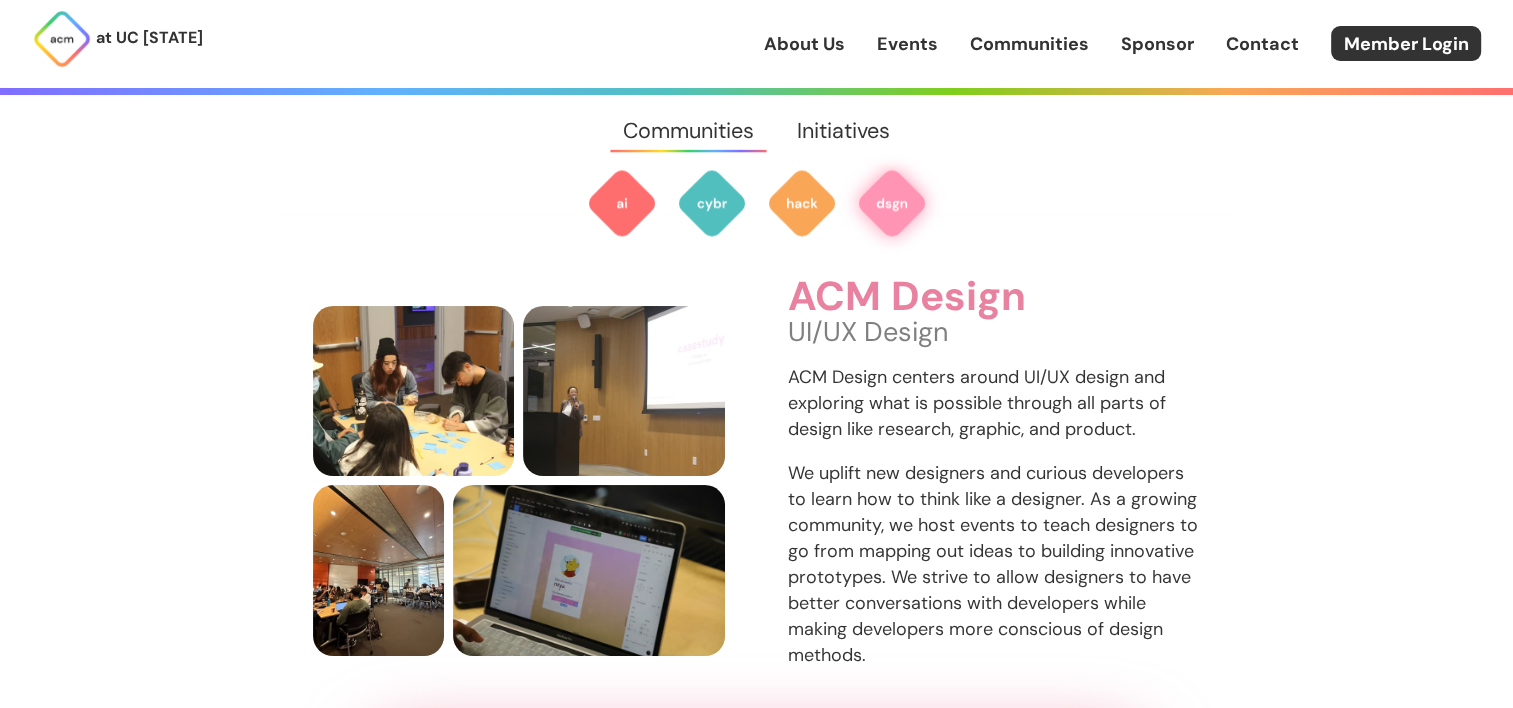 click on "ACM Design UI/UX Design ACM Design centers around UI/UX design and exploring what is possible through all parts of design like research, graphic, and product. We uplift new designers and curious developers to learn how to think like a designer. As a growing community, we host events to teach designers to go from mapping out ideas to building innovative prototypes. We strive to allow designers to have better conversations with developers while making developers more conscious of design methods." at bounding box center (994, 481) 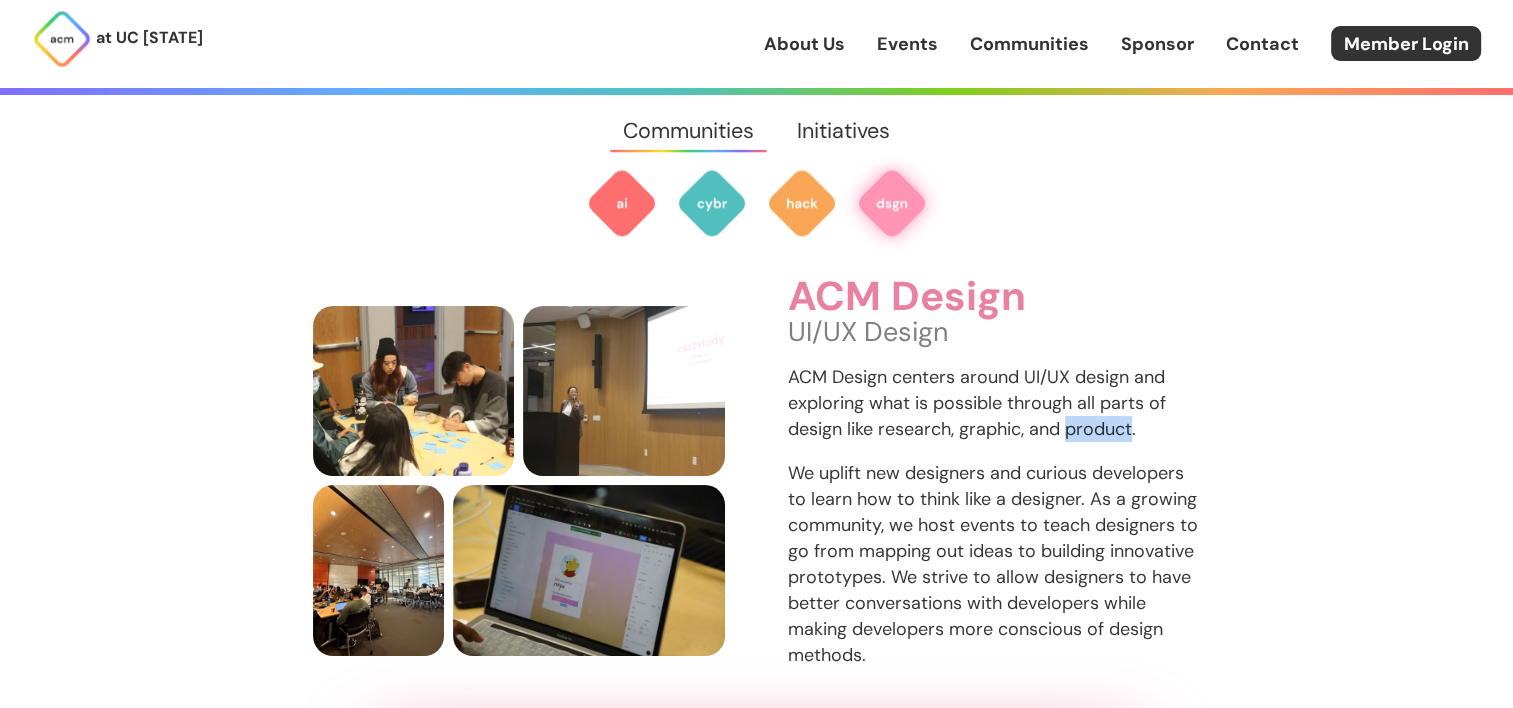 click on "ACM Design UI/UX Design ACM Design centers around UI/UX design and exploring what is possible through all parts of design like research, graphic, and product. We uplift new designers and curious developers to learn how to think like a designer. As a growing community, we host events to teach designers to go from mapping out ideas to building innovative prototypes. We strive to allow designers to have better conversations with developers while making developers more conscious of design methods." at bounding box center (994, 481) 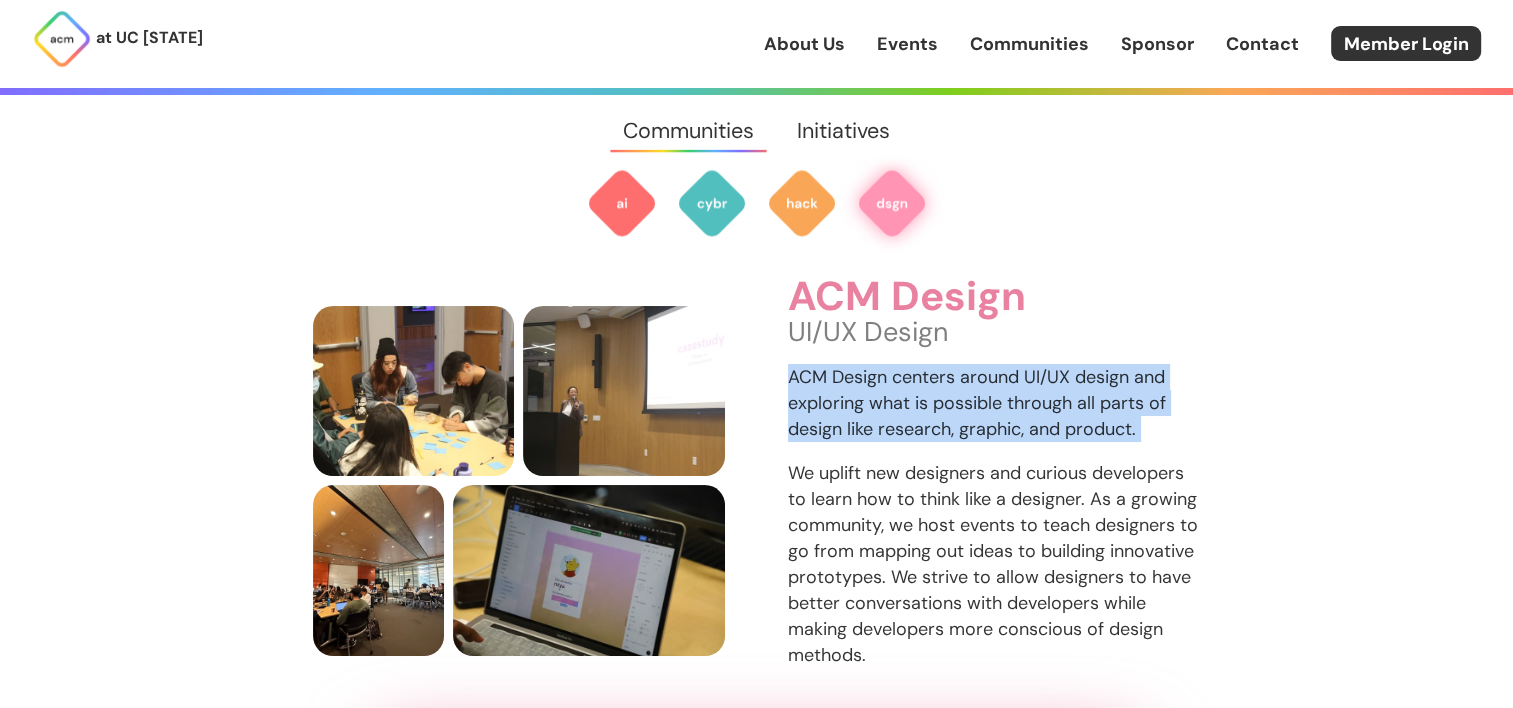 click on "ACM Design UI/UX Design ACM Design centers around UI/UX design and exploring what is possible through all parts of design like research, graphic, and product. We uplift new designers and curious developers to learn how to think like a designer. As a growing community, we host events to teach designers to go from mapping out ideas to building innovative prototypes. We strive to allow designers to have better conversations with developers while making developers more conscious of design methods." at bounding box center [994, 481] 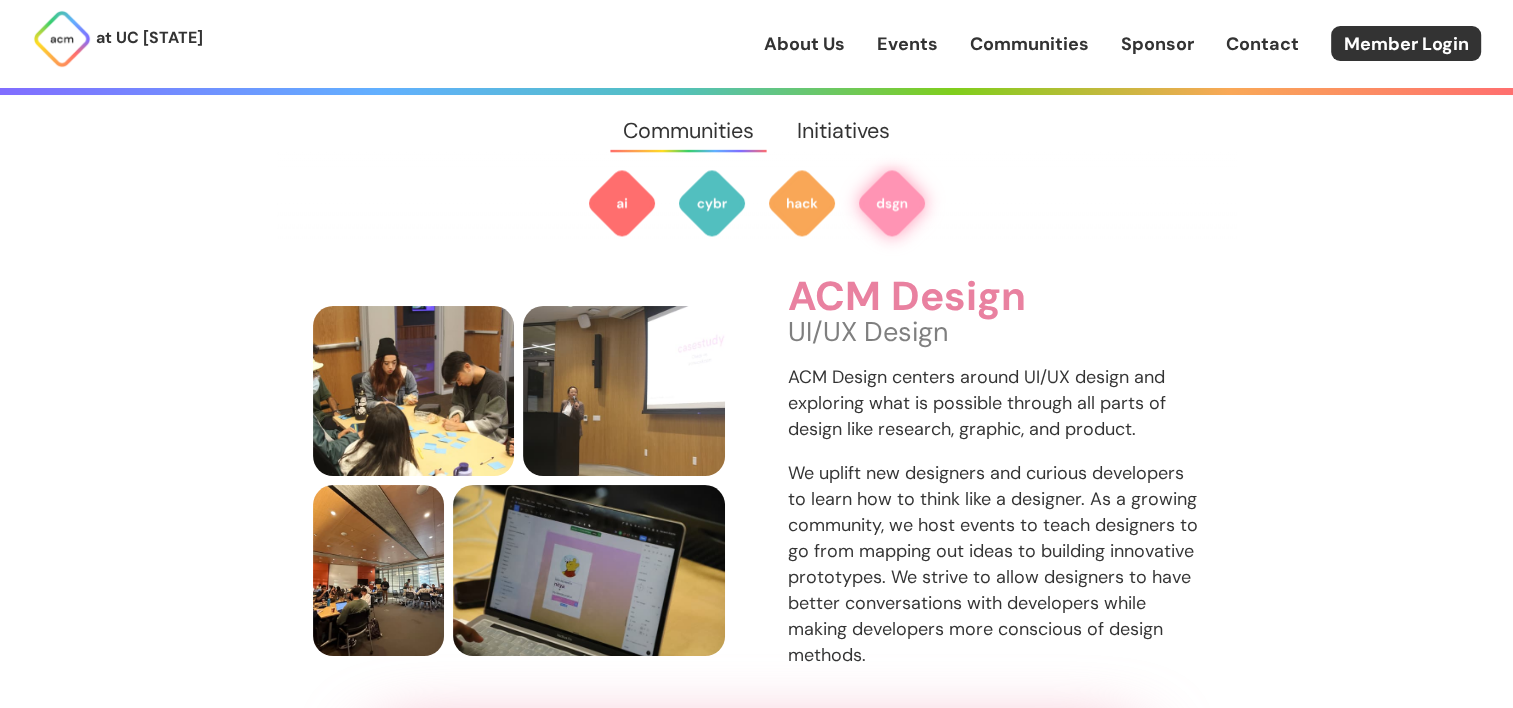 click on "We uplift new designers and curious developers to learn how to think like a designer. As a growing community, we host events to teach designers to go from mapping out ideas to building innovative prototypes. We strive to allow designers to have better conversations with developers while making developers more conscious of design methods." at bounding box center (994, 564) 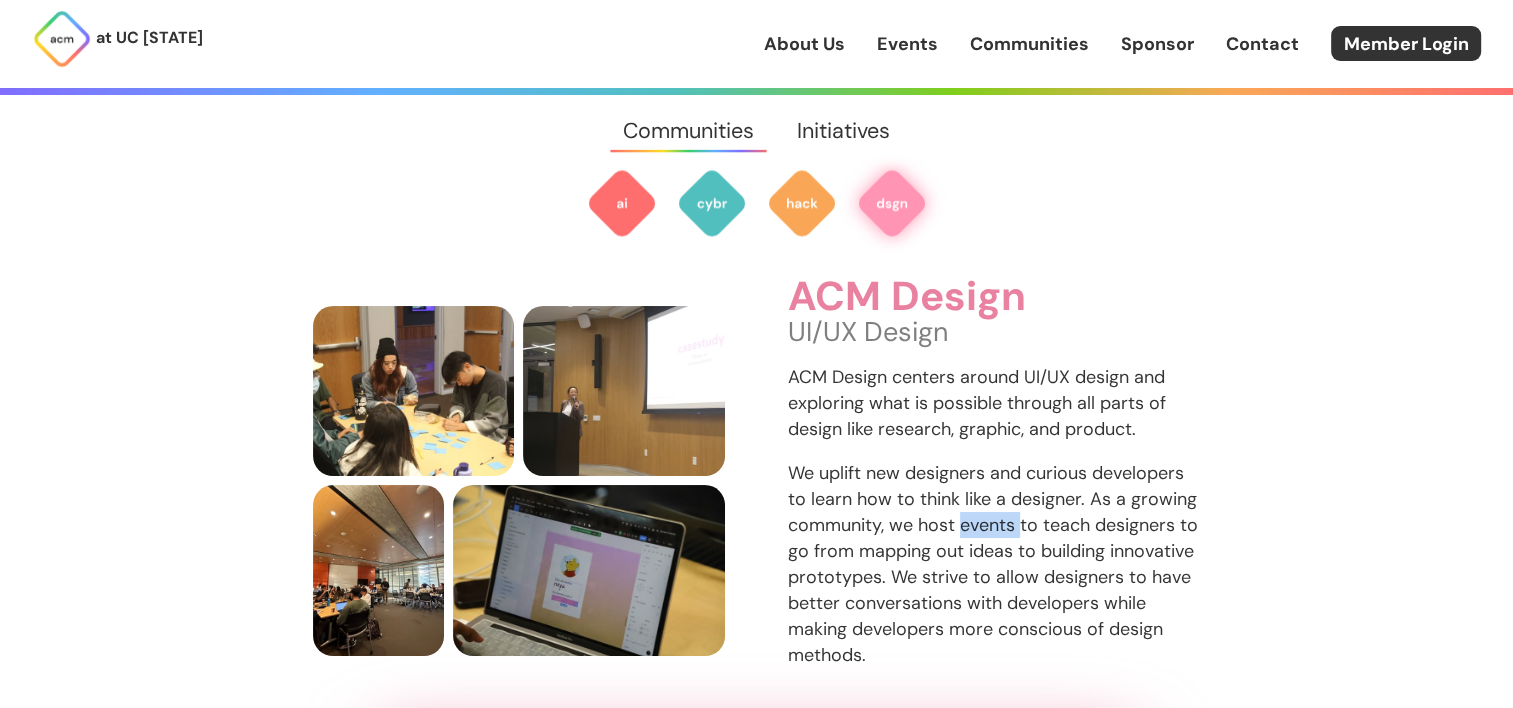 click on "We uplift new designers and curious developers to learn how to think like a designer. As a growing community, we host events to teach designers to go from mapping out ideas to building innovative prototypes. We strive to allow designers to have better conversations with developers while making developers more conscious of design methods." at bounding box center (994, 564) 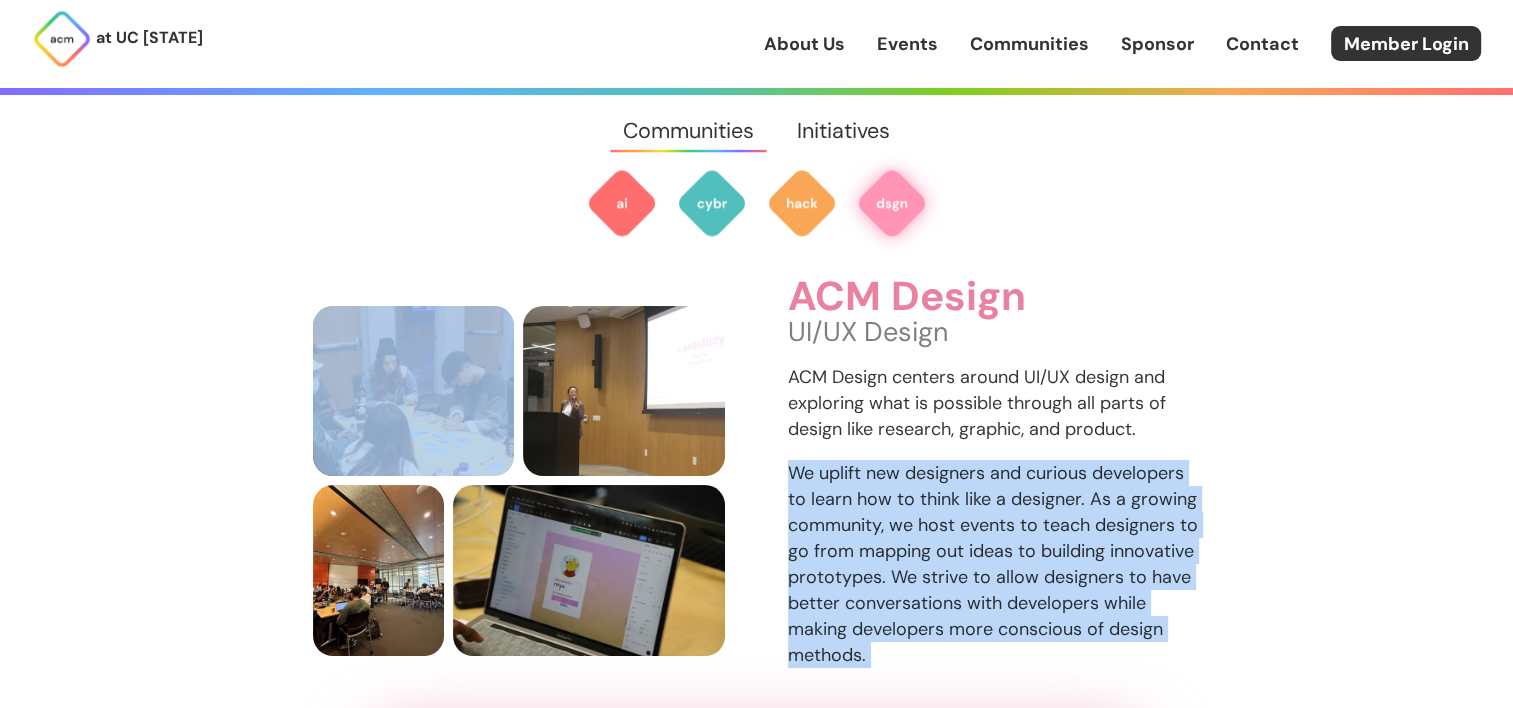click on "We uplift new designers and curious developers to learn how to think like a designer. As a growing community, we host events to teach designers to go from mapping out ideas to building innovative prototypes. We strive to allow designers to have better conversations with developers while making developers more conscious of design methods." at bounding box center [994, 564] 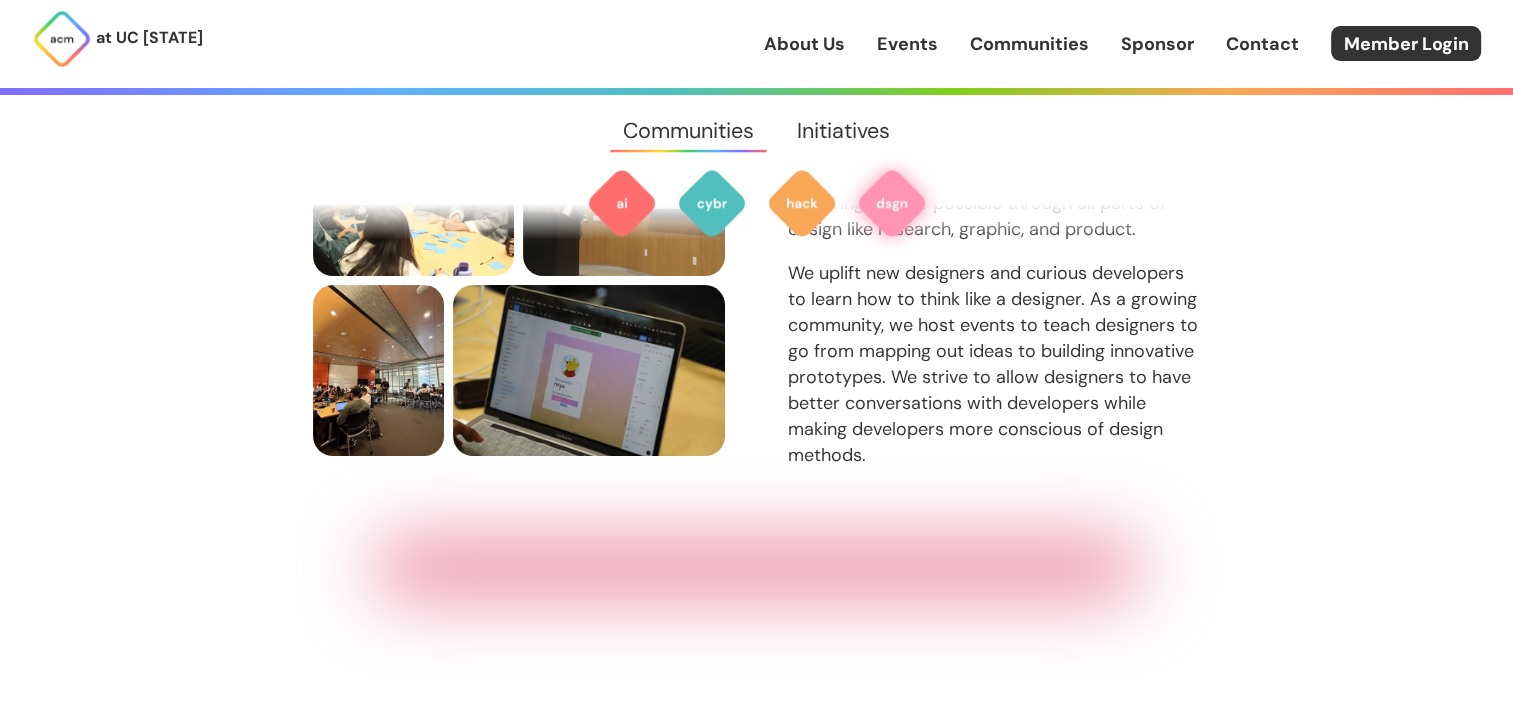 scroll, scrollTop: 2783, scrollLeft: 0, axis: vertical 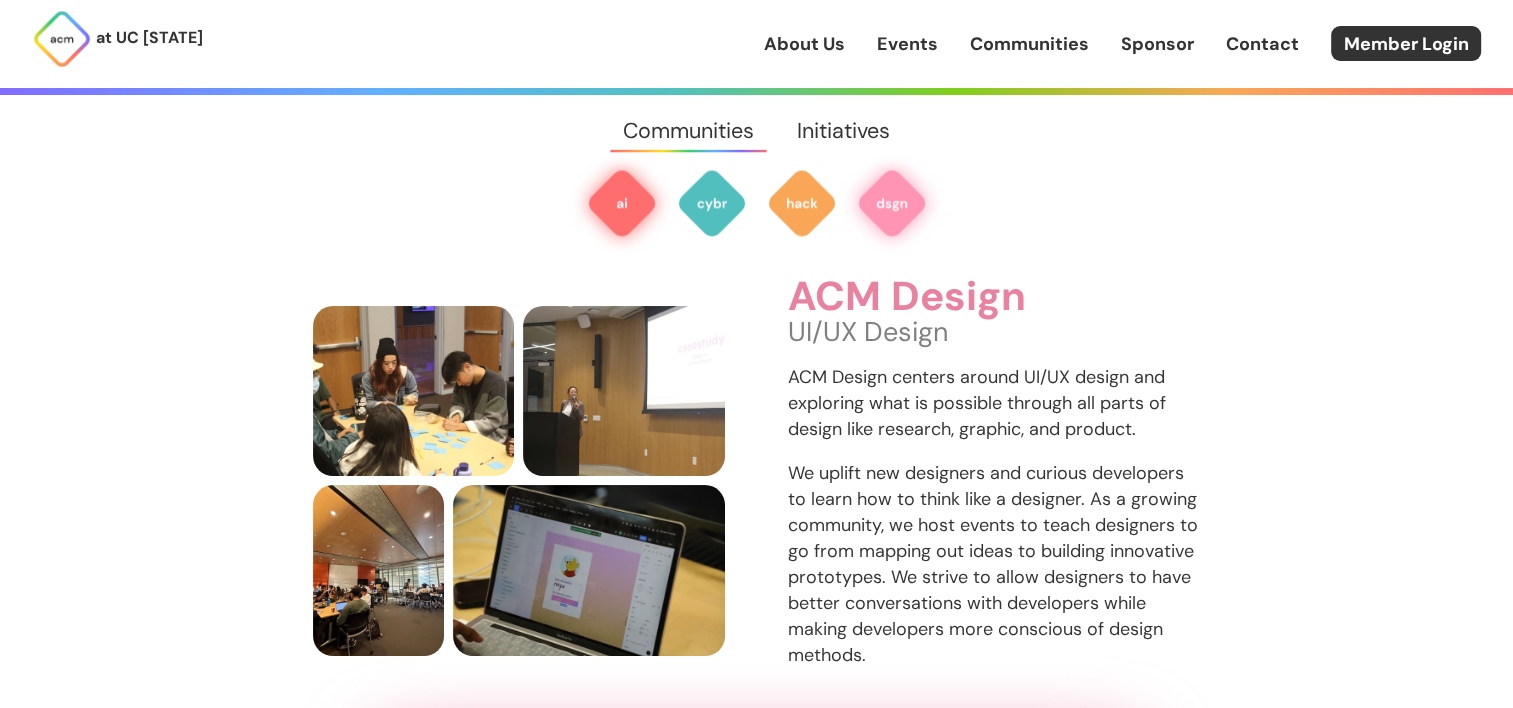 click at bounding box center (622, 203) 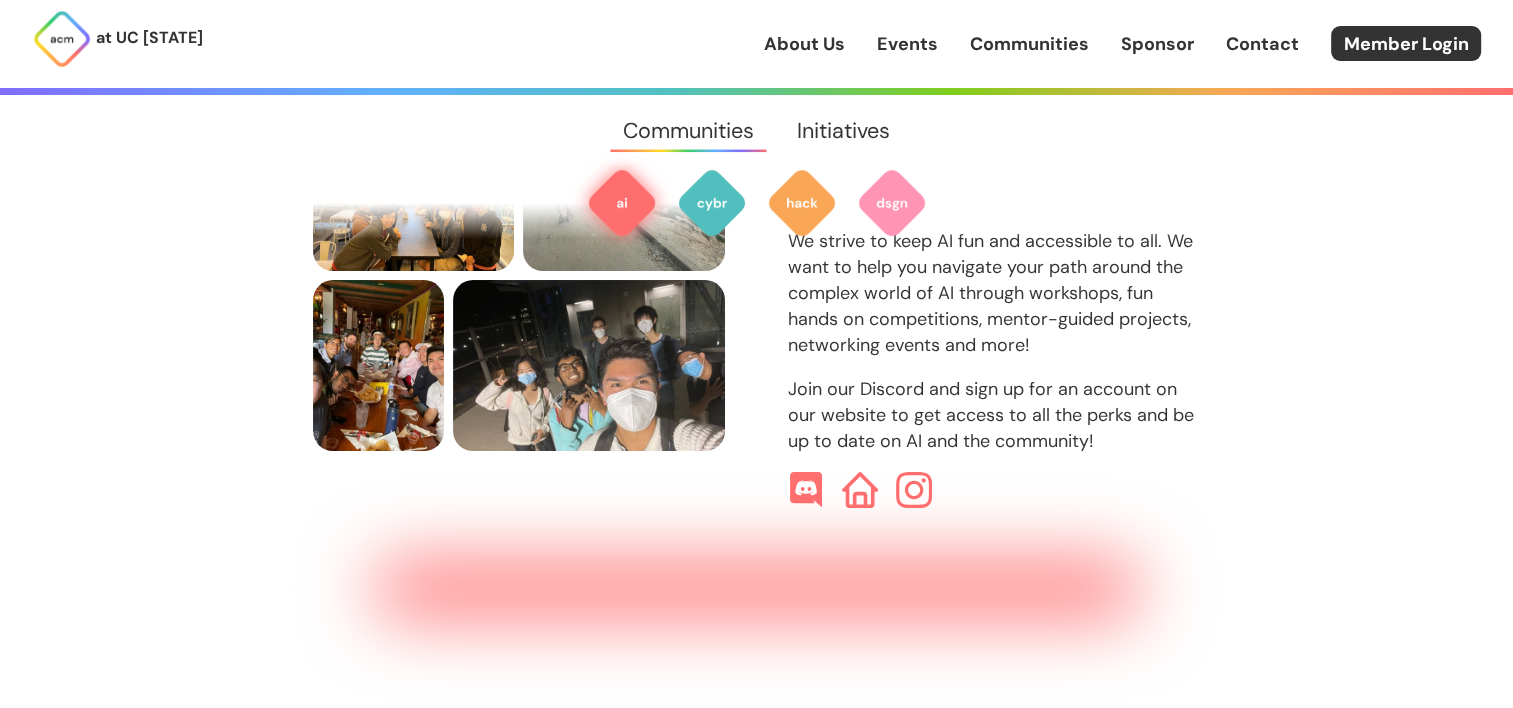 scroll, scrollTop: 996, scrollLeft: 0, axis: vertical 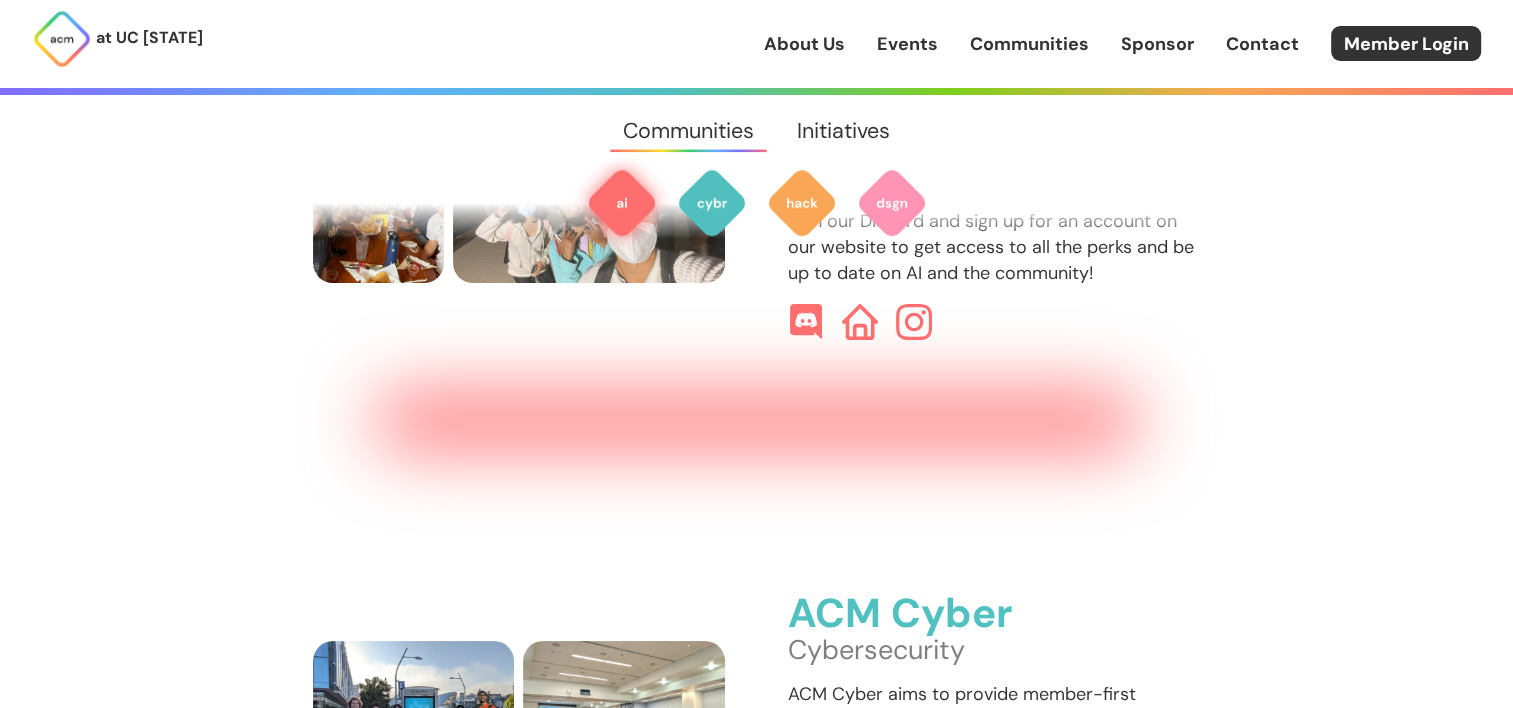 click at bounding box center (757, 421) 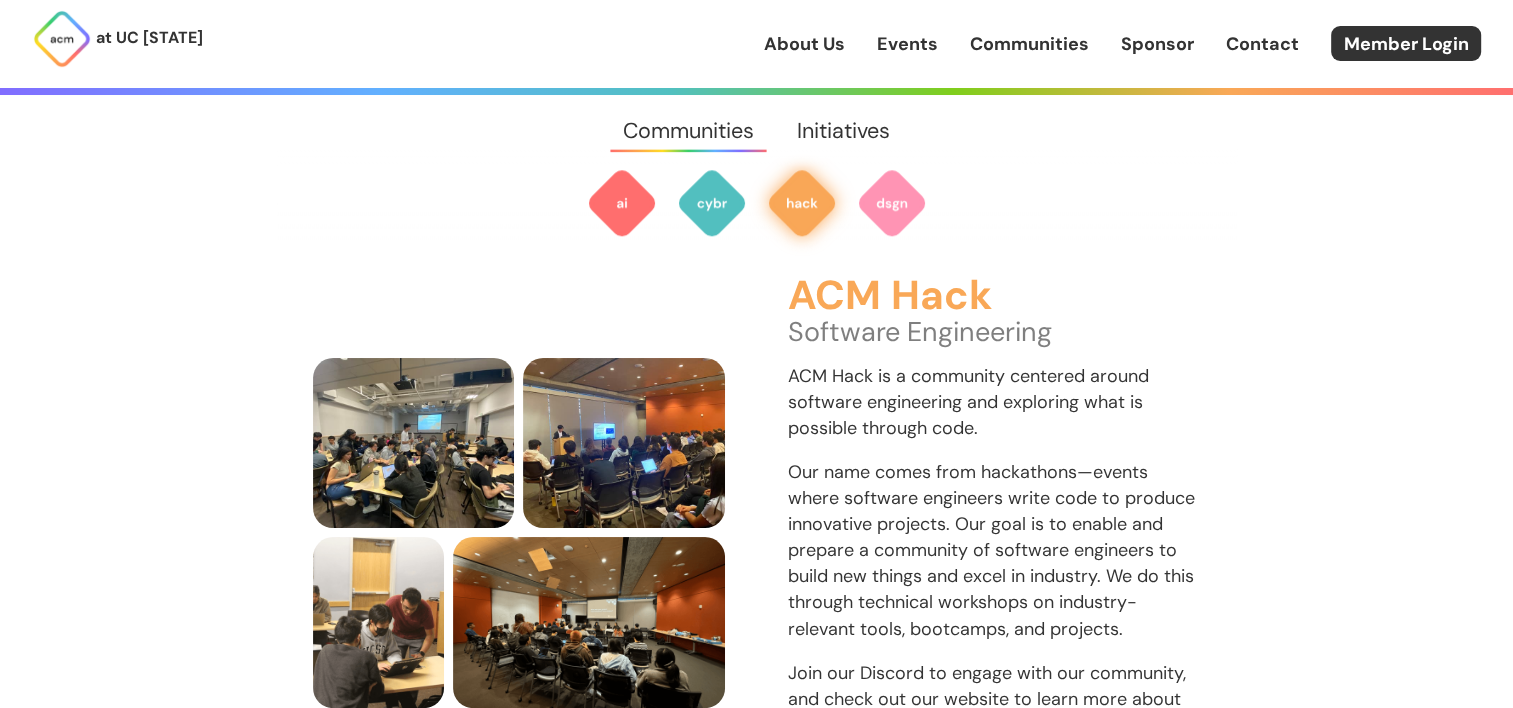 scroll, scrollTop: 2013, scrollLeft: 0, axis: vertical 